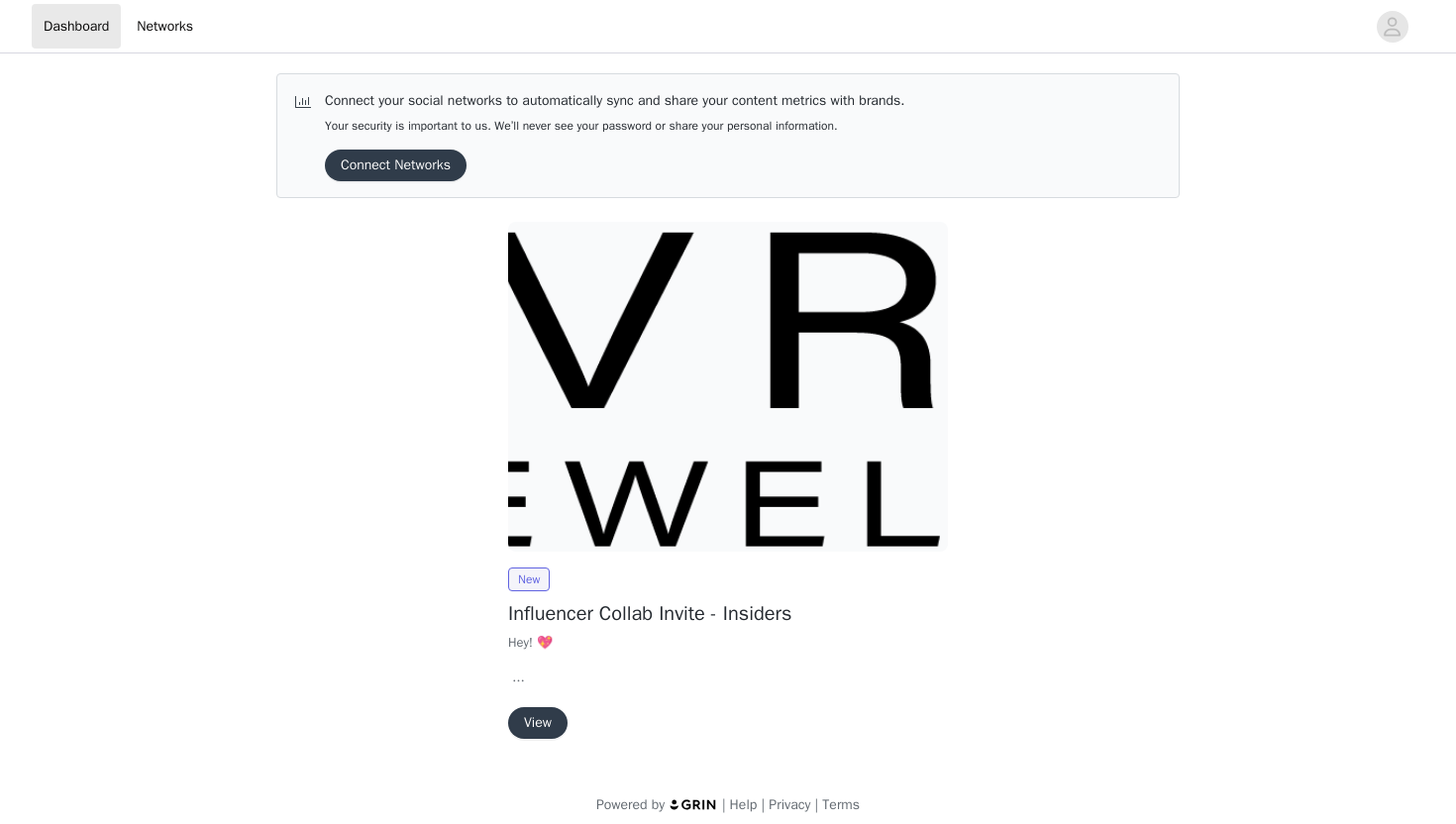 scroll, scrollTop: 0, scrollLeft: 0, axis: both 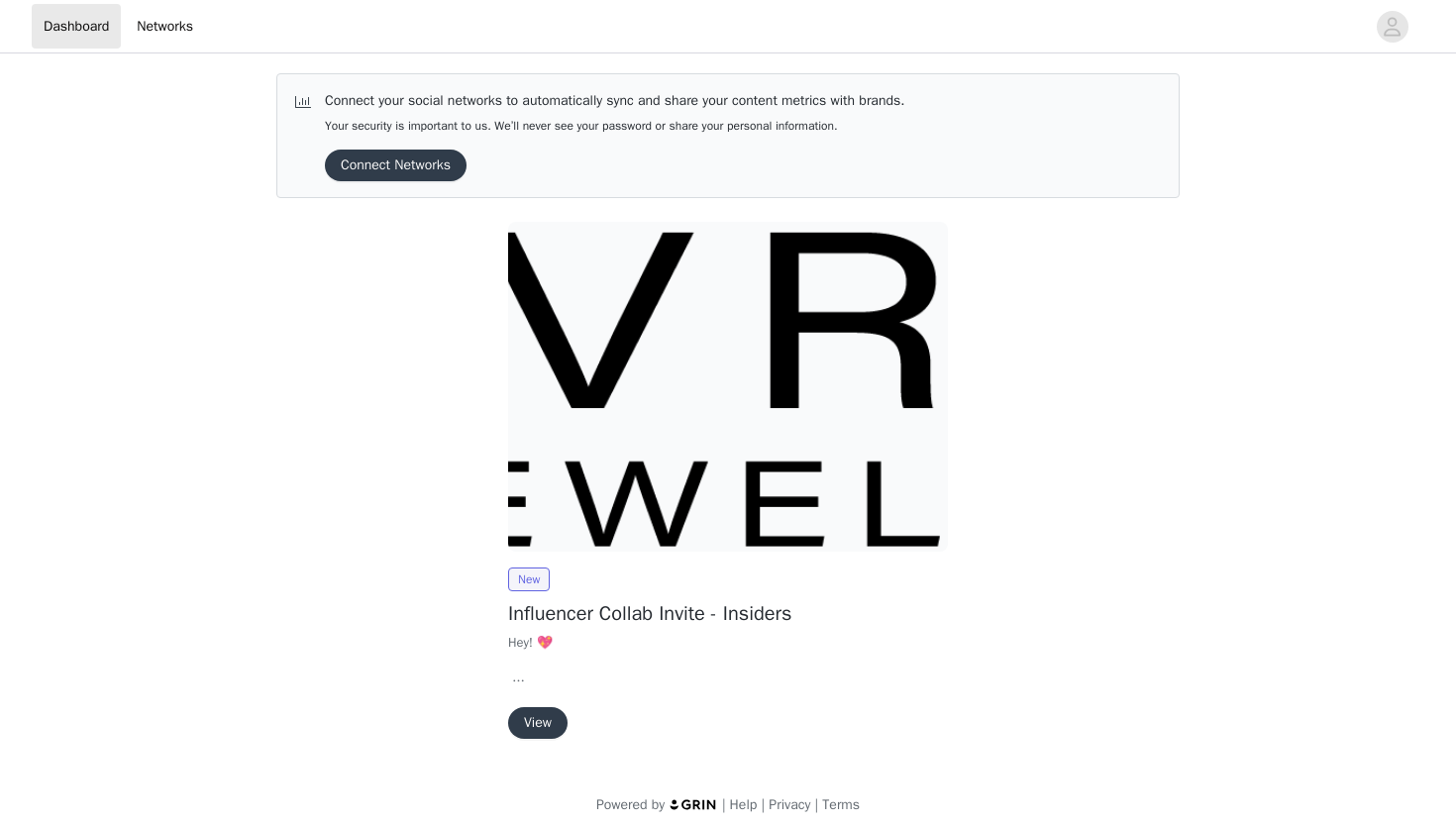 click on "View" at bounding box center [538, 723] 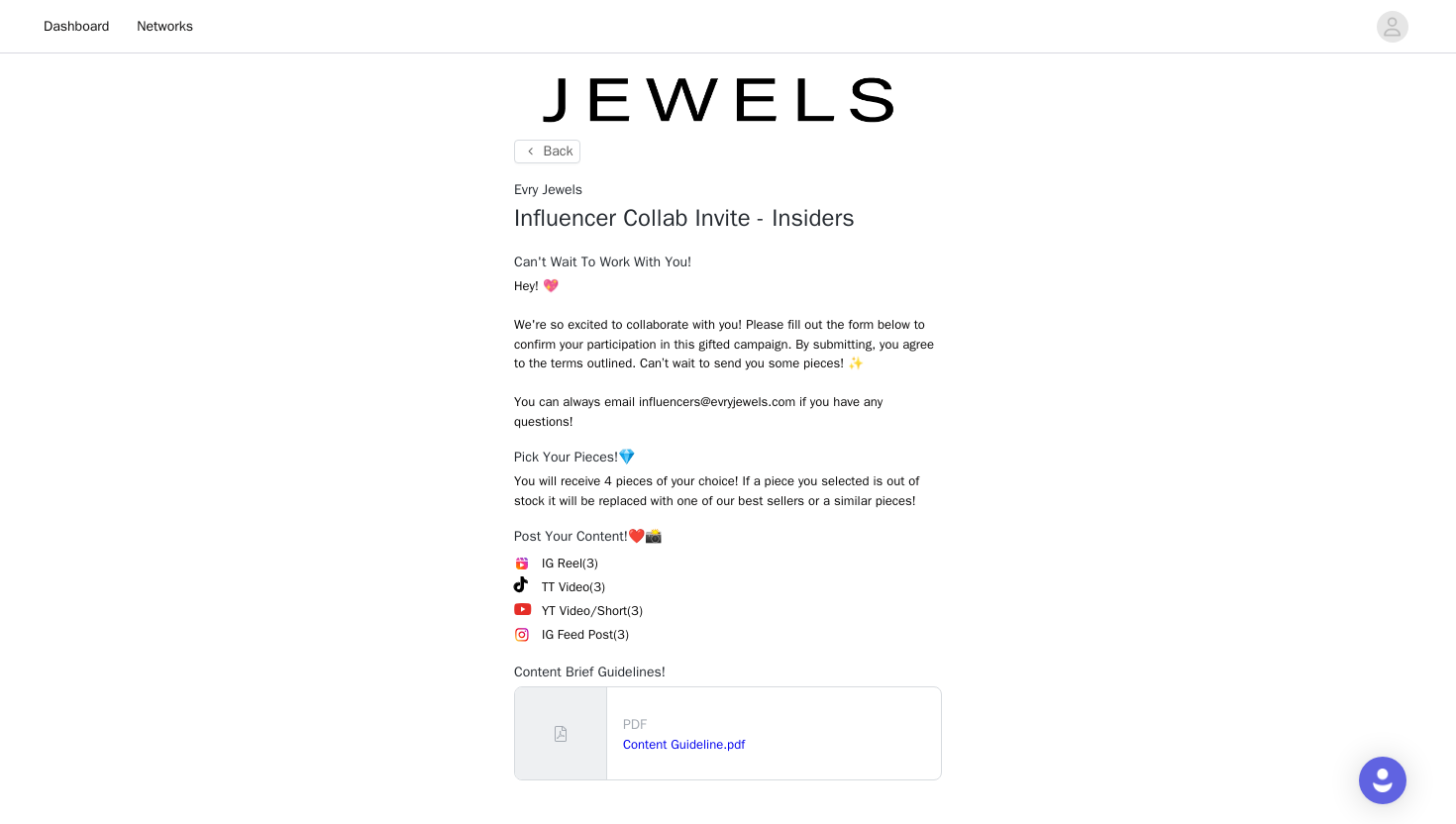 scroll, scrollTop: 229, scrollLeft: 0, axis: vertical 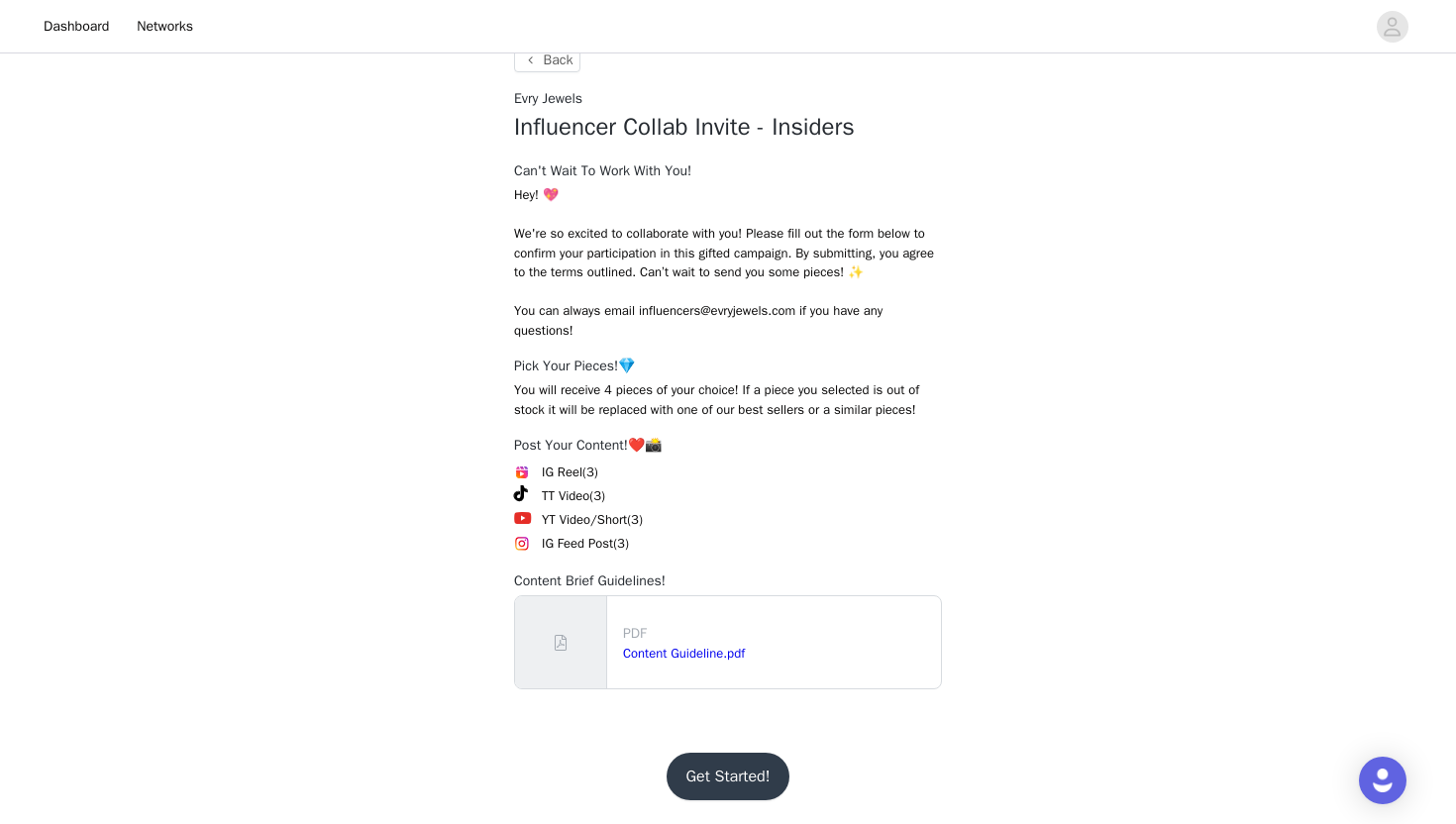 click on "Get Started!" at bounding box center (728, 776) 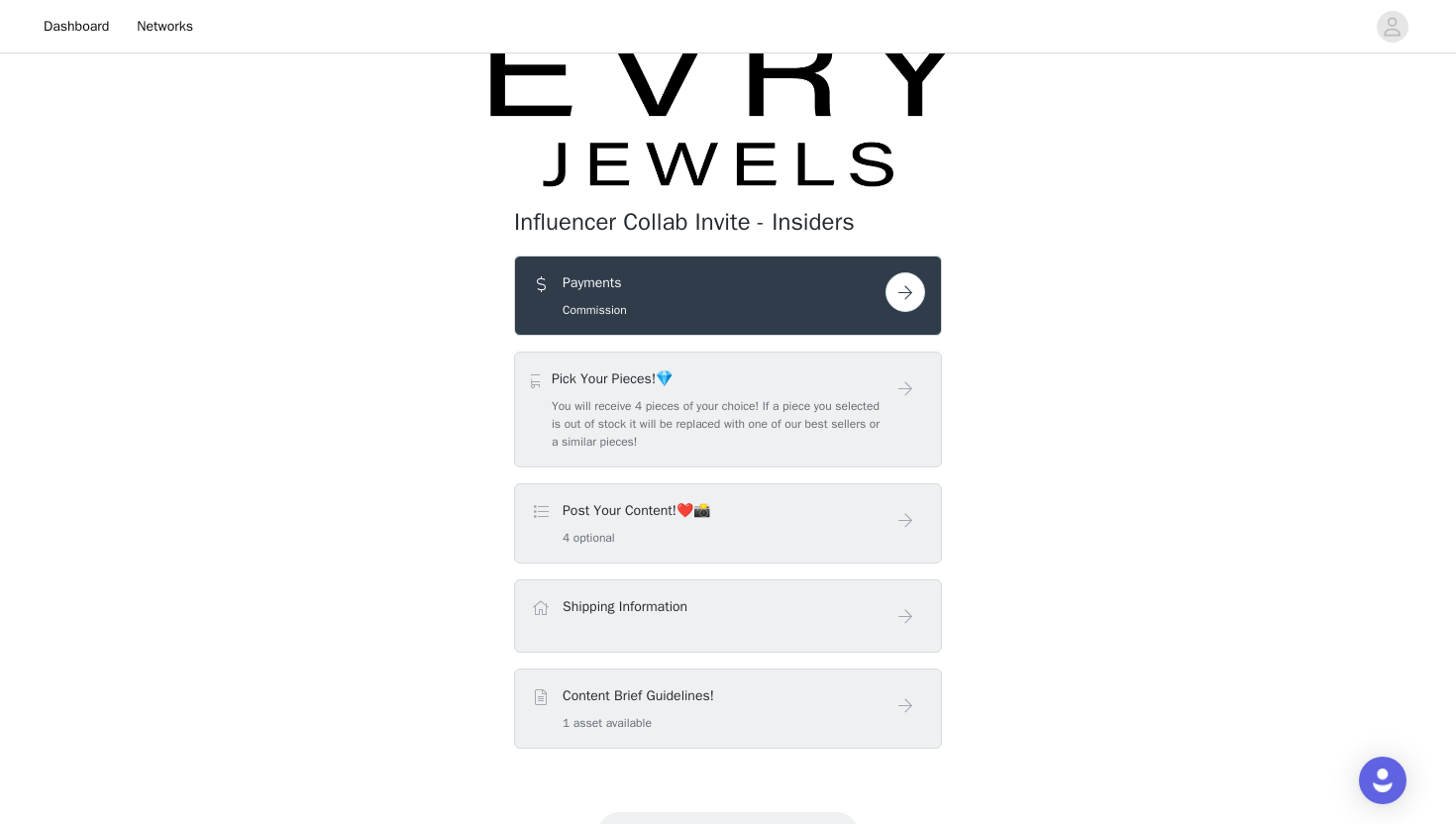 scroll, scrollTop: 39, scrollLeft: 0, axis: vertical 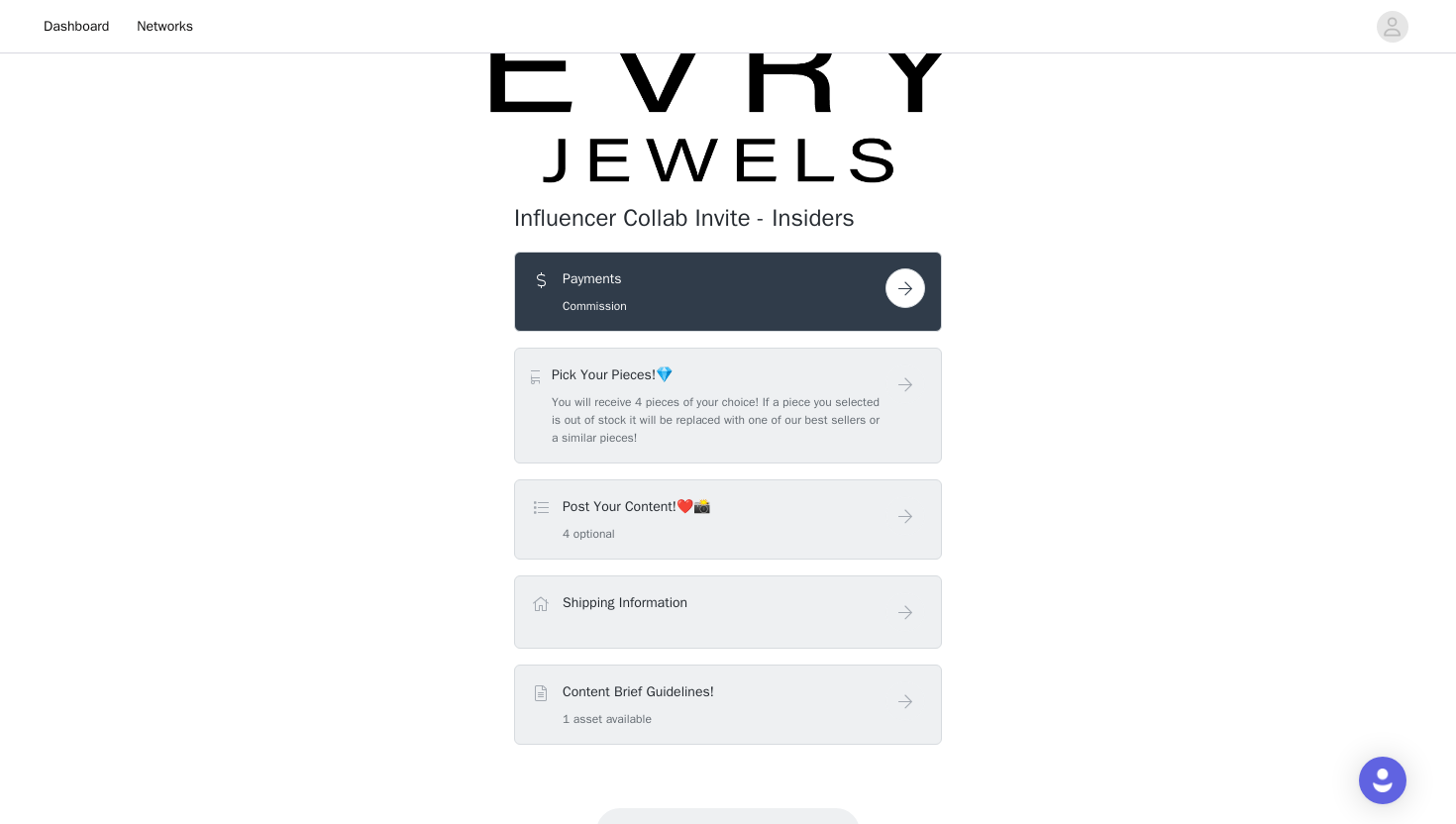 click on "Pick Your Pieces!💎" at bounding box center [718, 374] 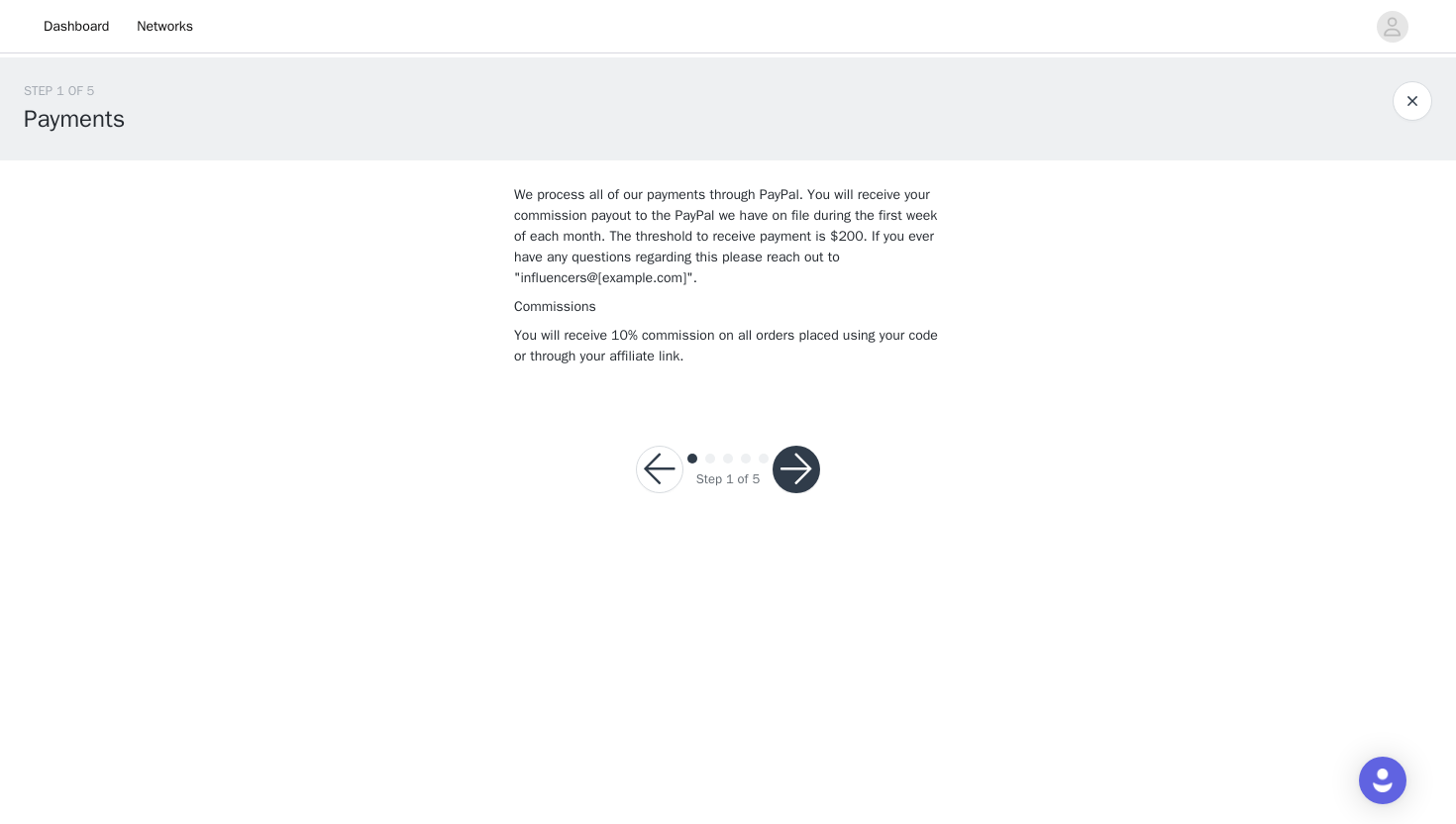 click on "Step 1 of 5" at bounding box center [728, 469] 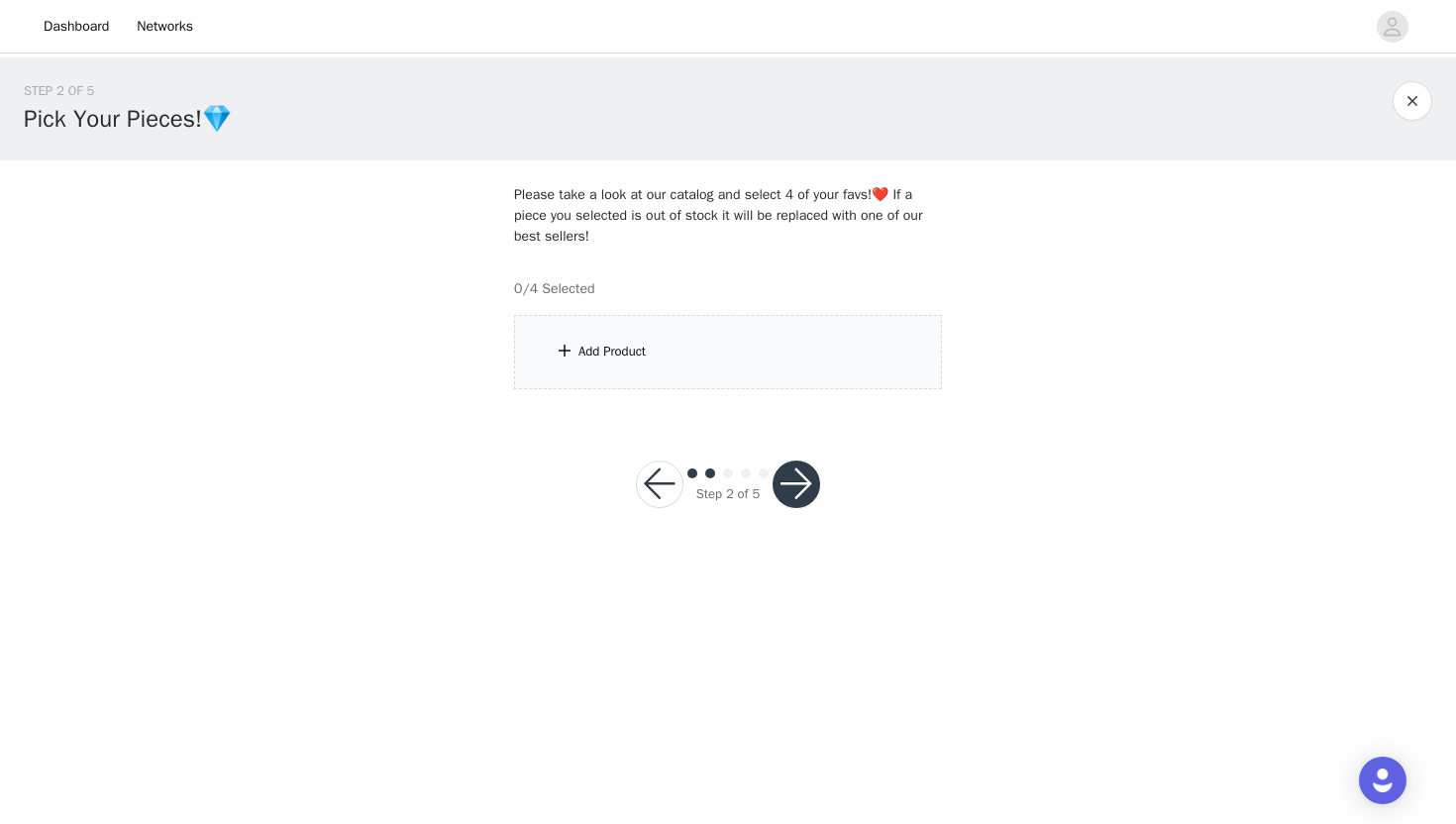 click on "Add Product" at bounding box center (612, 352) 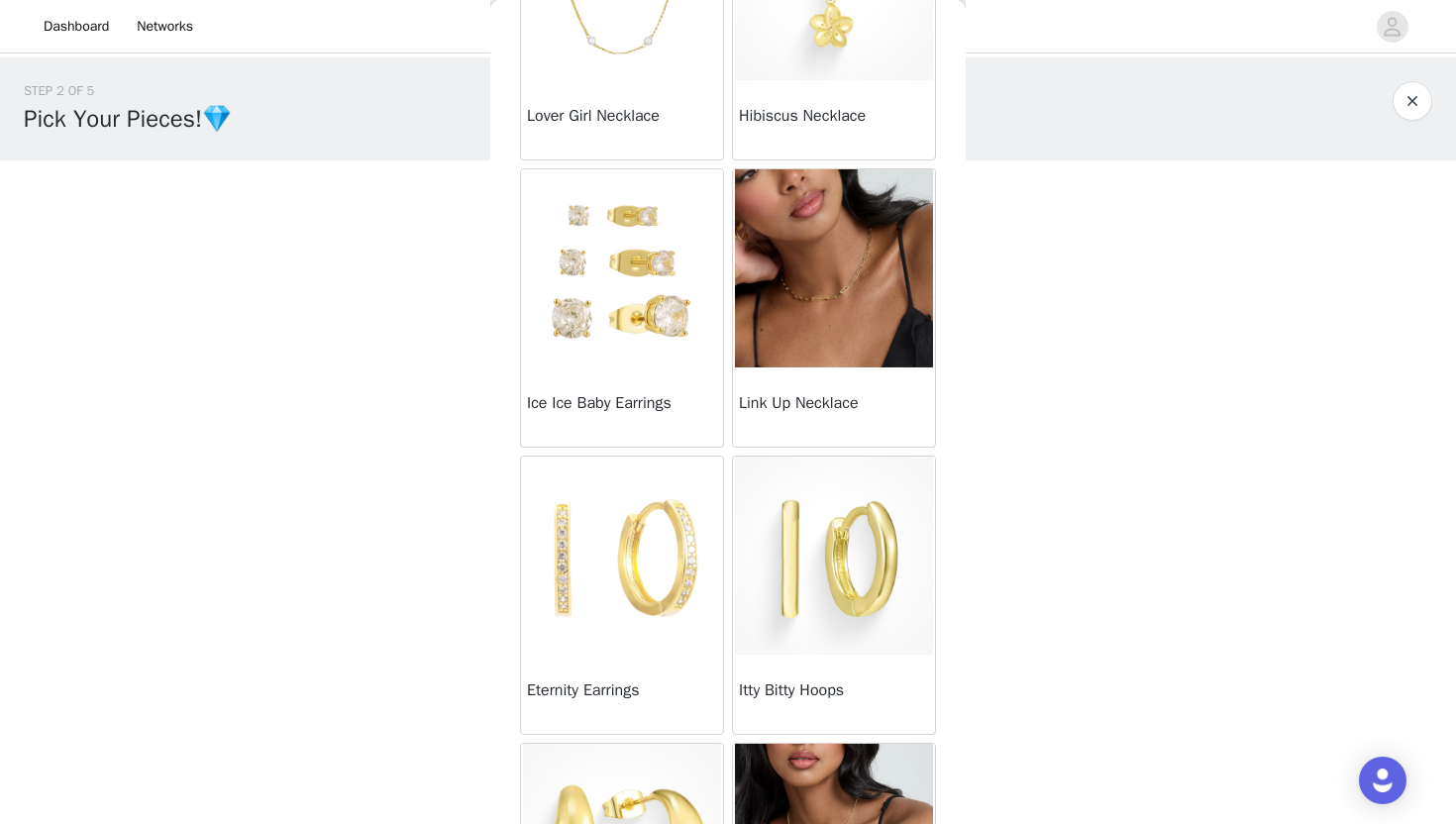 scroll, scrollTop: 1151, scrollLeft: 0, axis: vertical 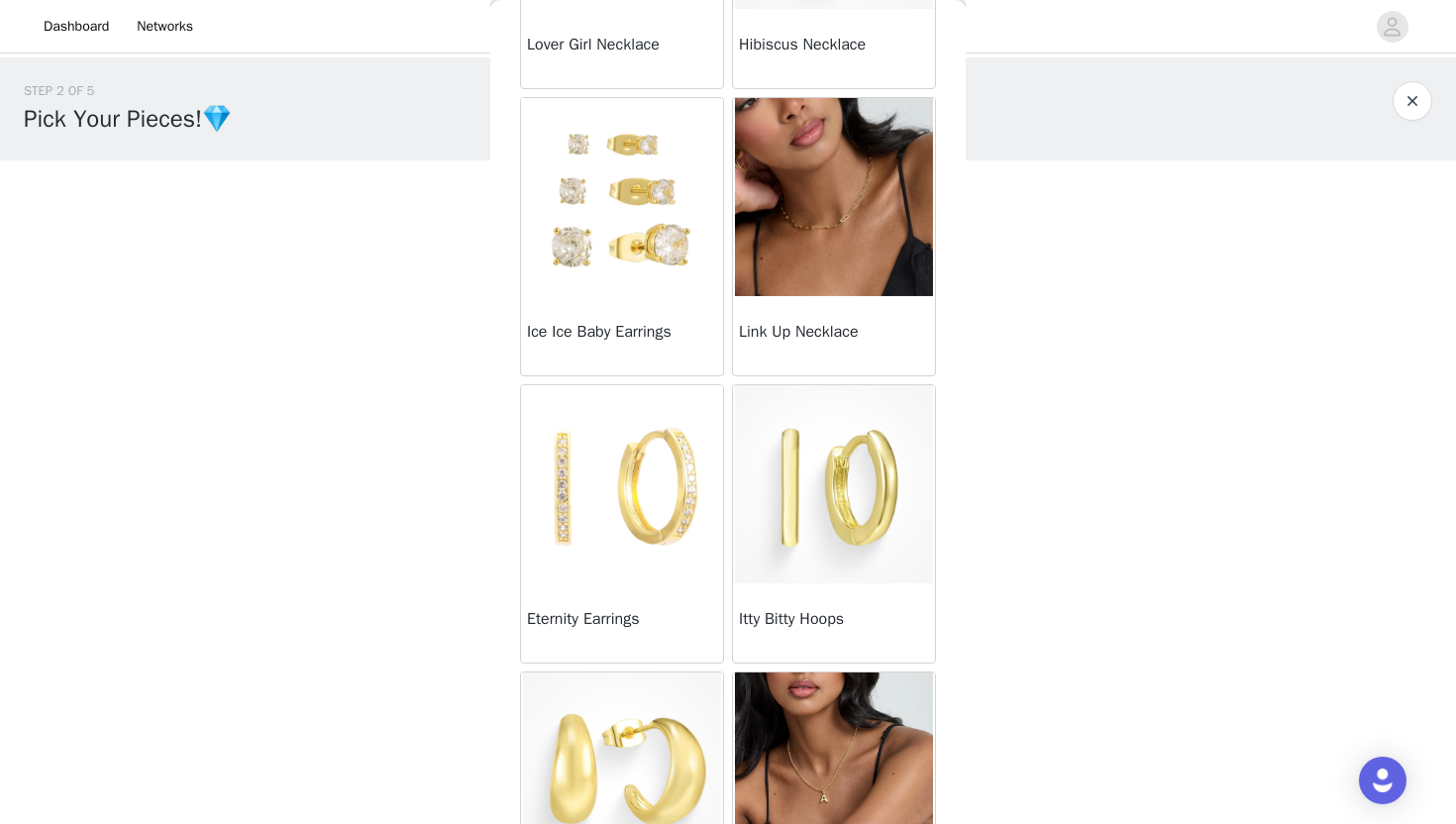 click at bounding box center (622, 484) 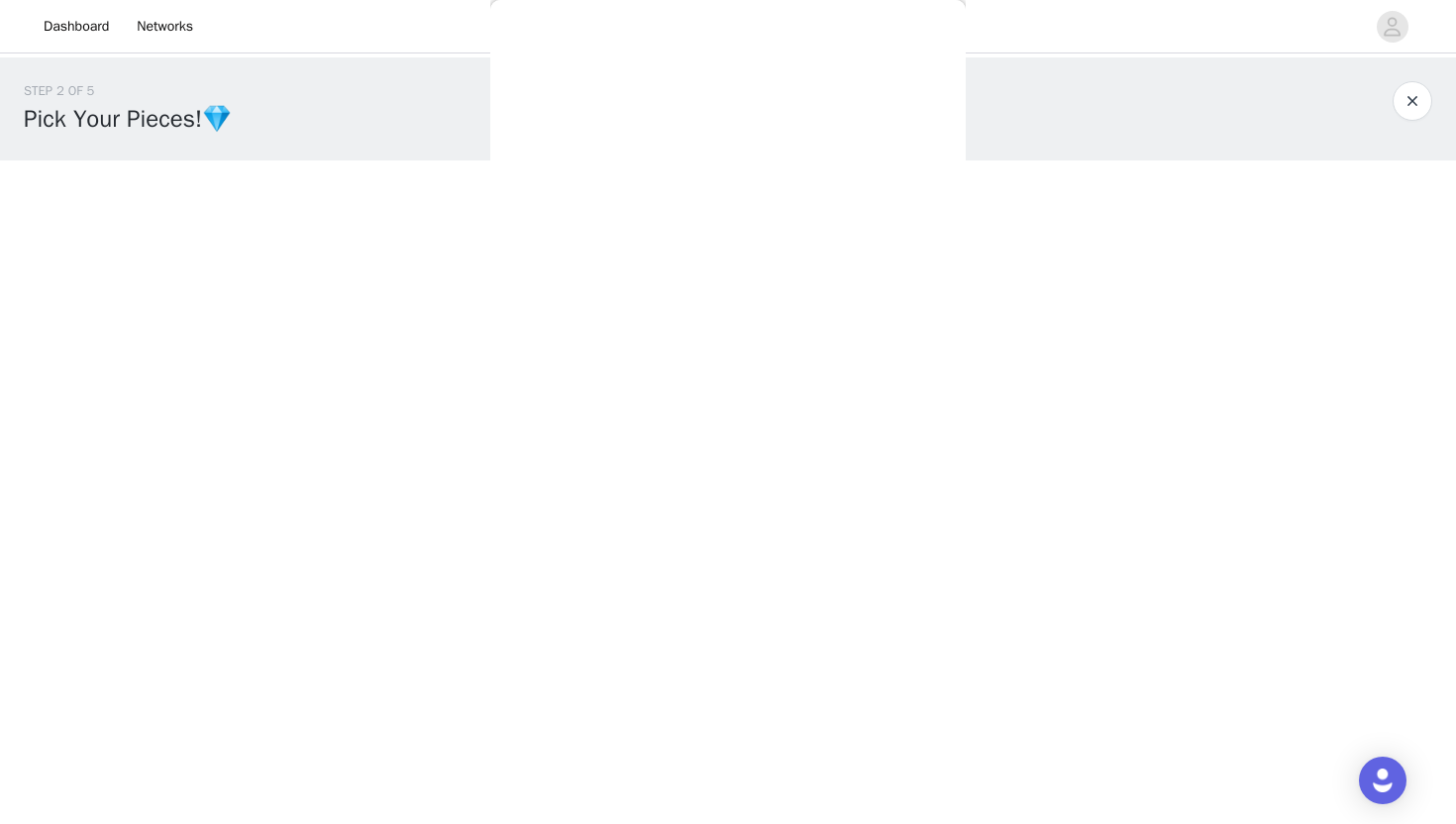 scroll, scrollTop: 163, scrollLeft: 0, axis: vertical 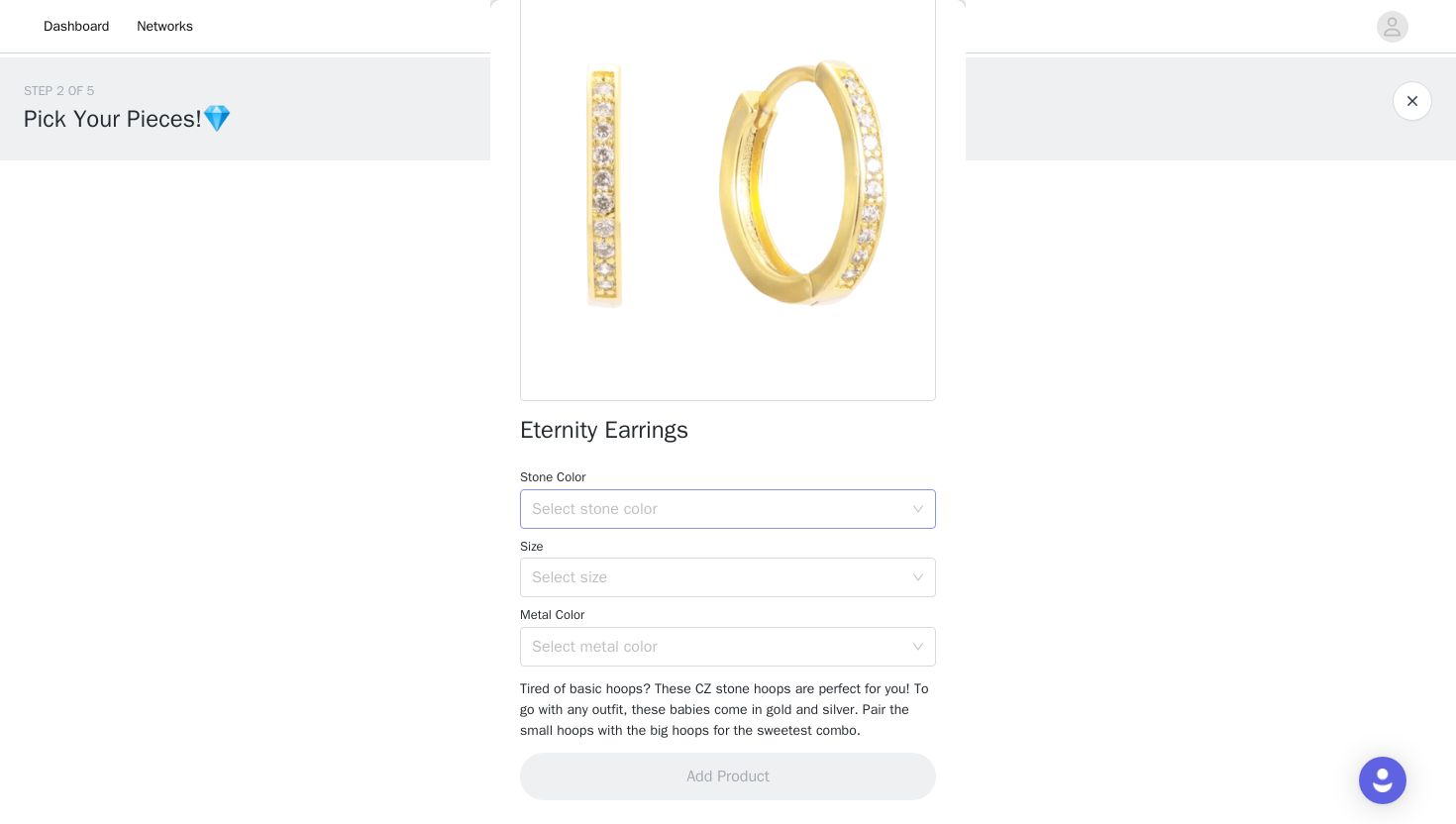 click 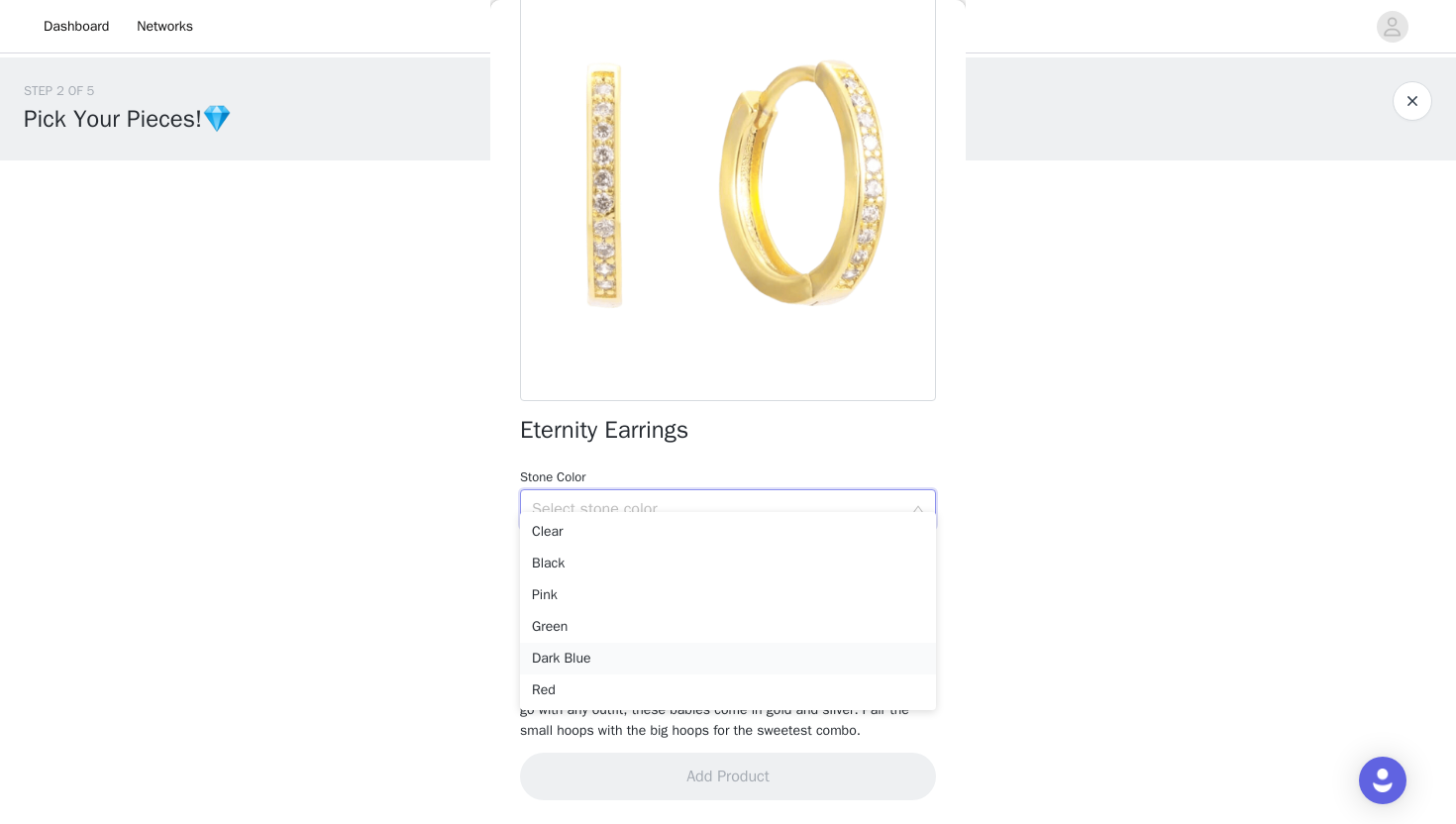 click on "Dark Blue" at bounding box center [728, 659] 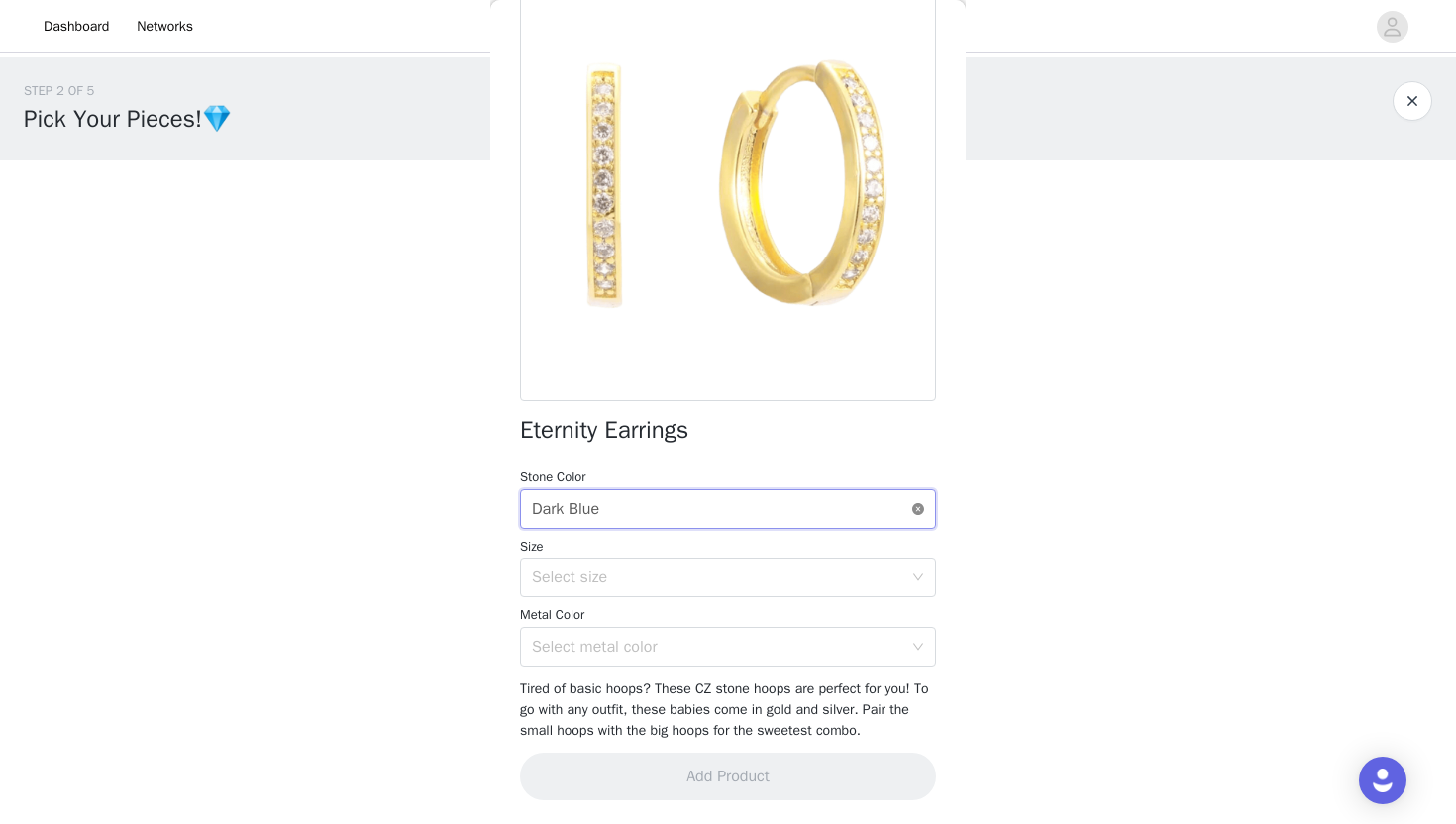 click 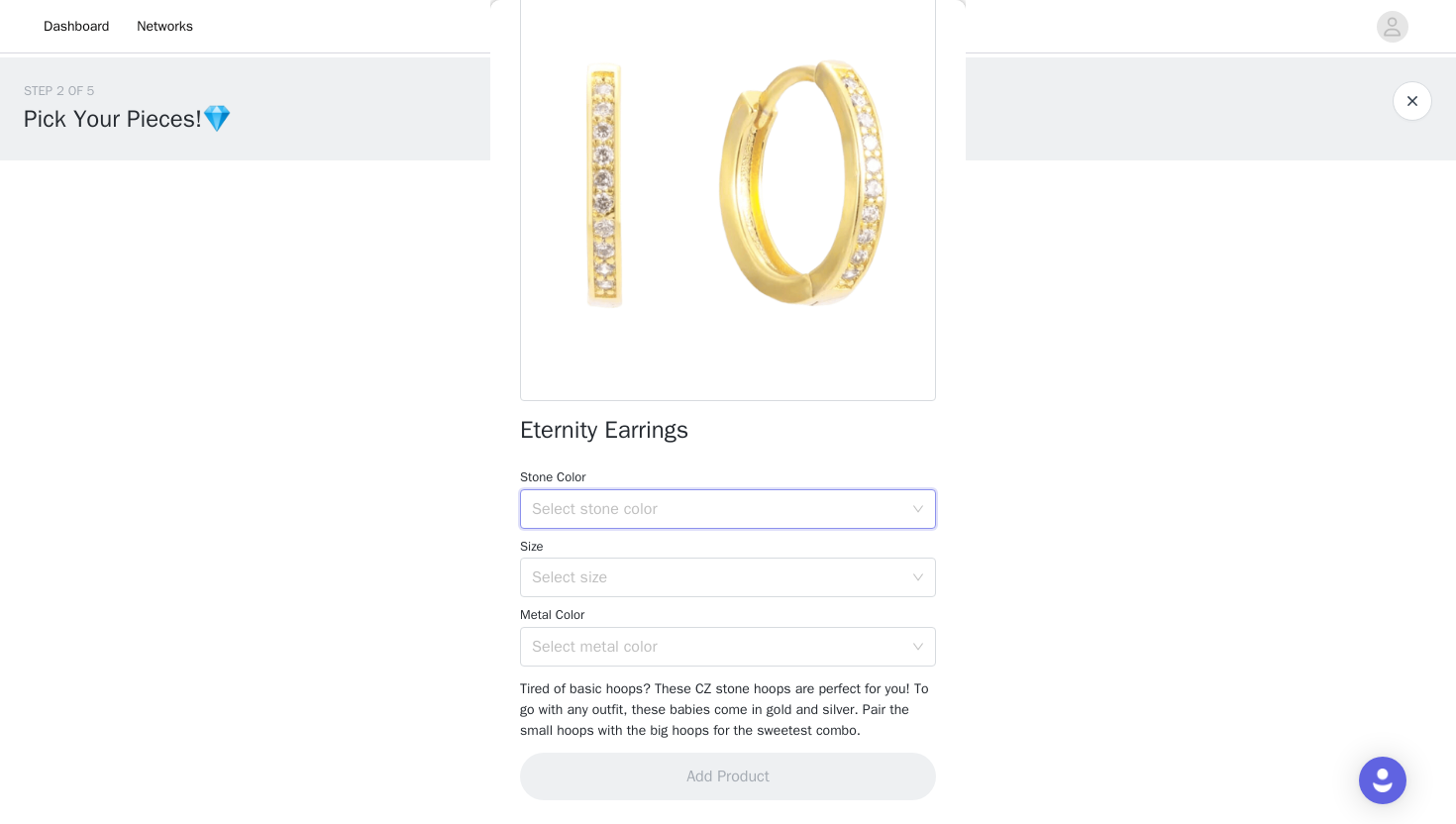click 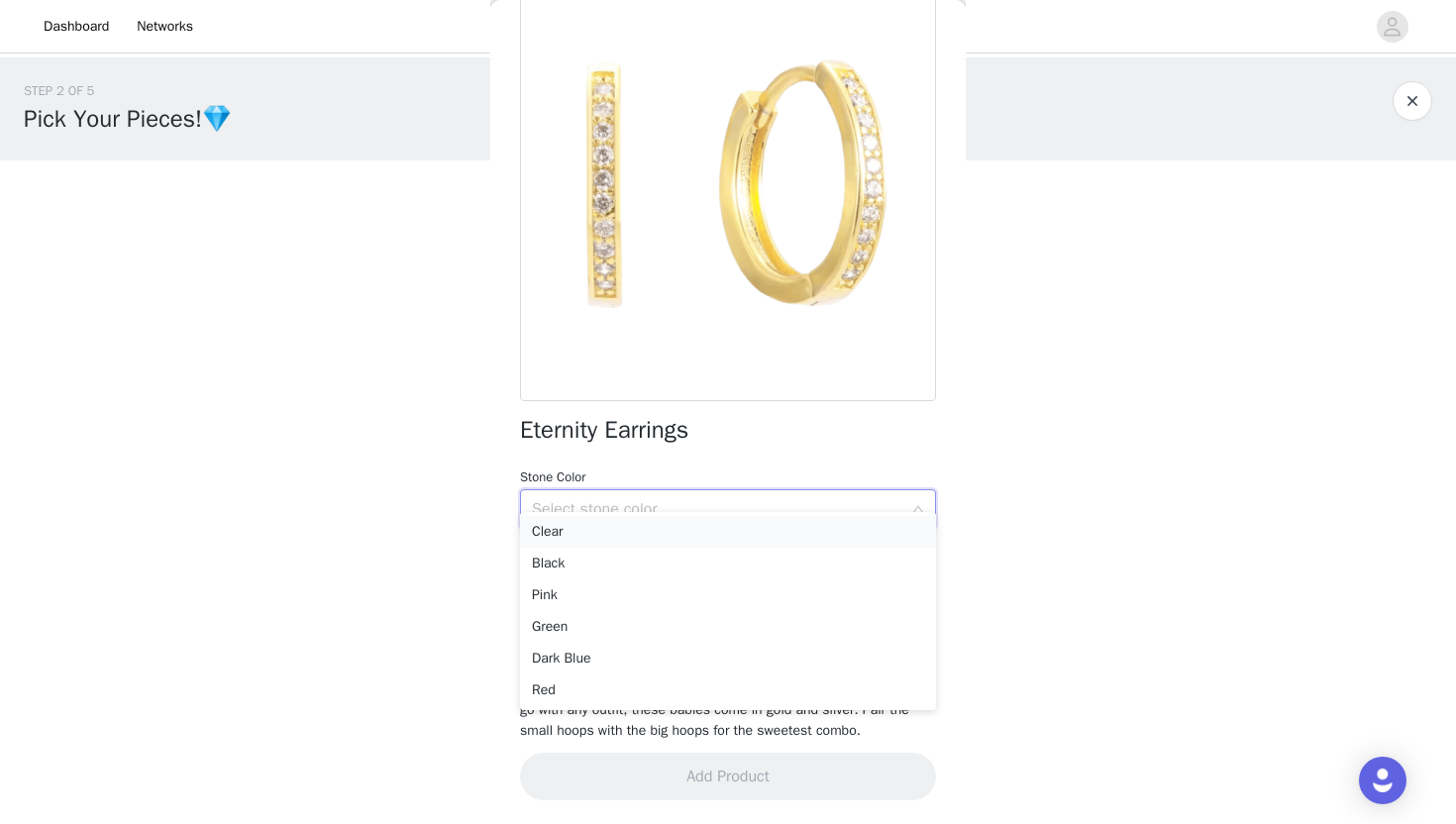 click on "Clear" at bounding box center (728, 532) 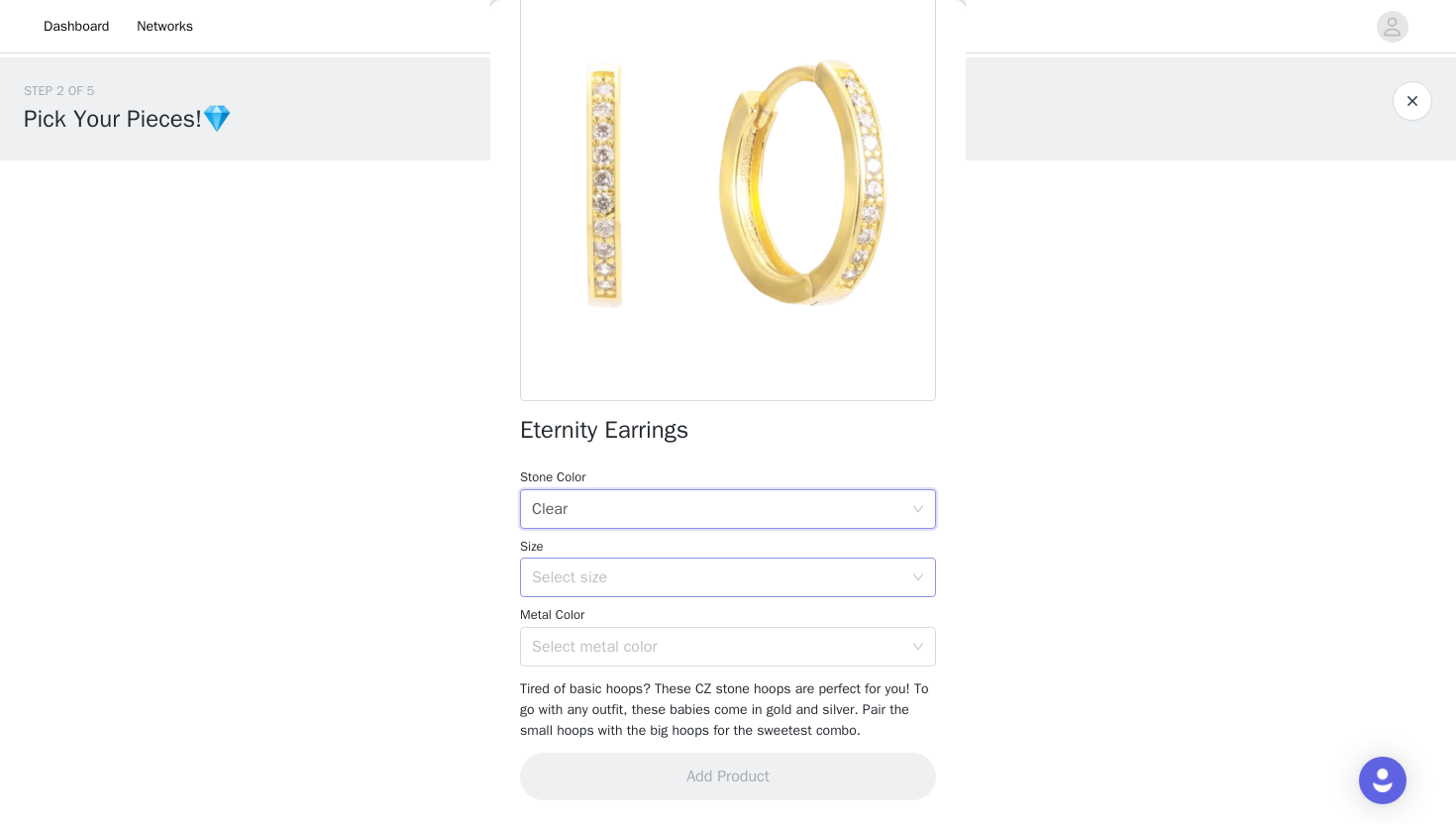 click on "Select size" at bounding box center [717, 577] 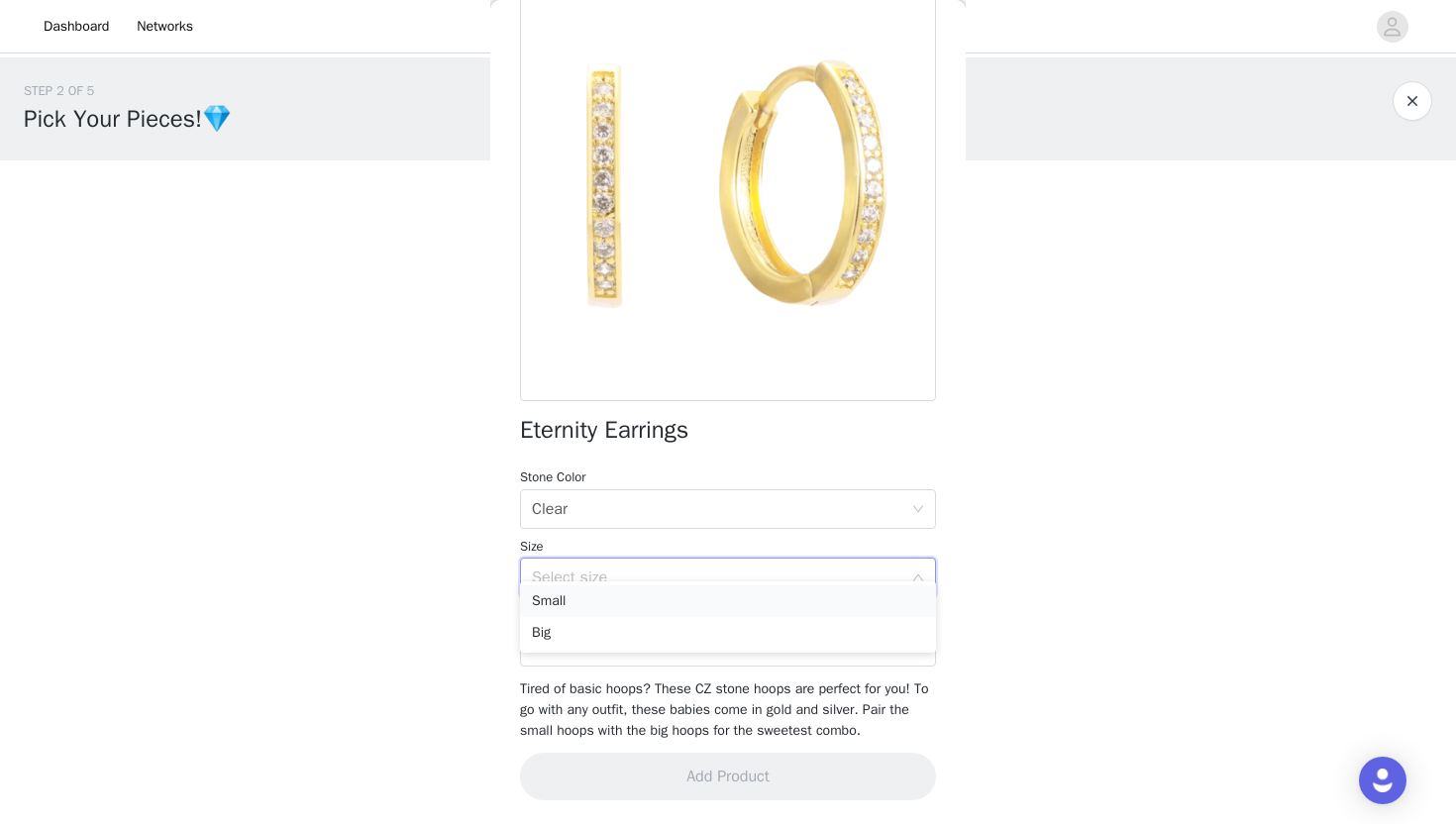 click on "Small" at bounding box center (728, 601) 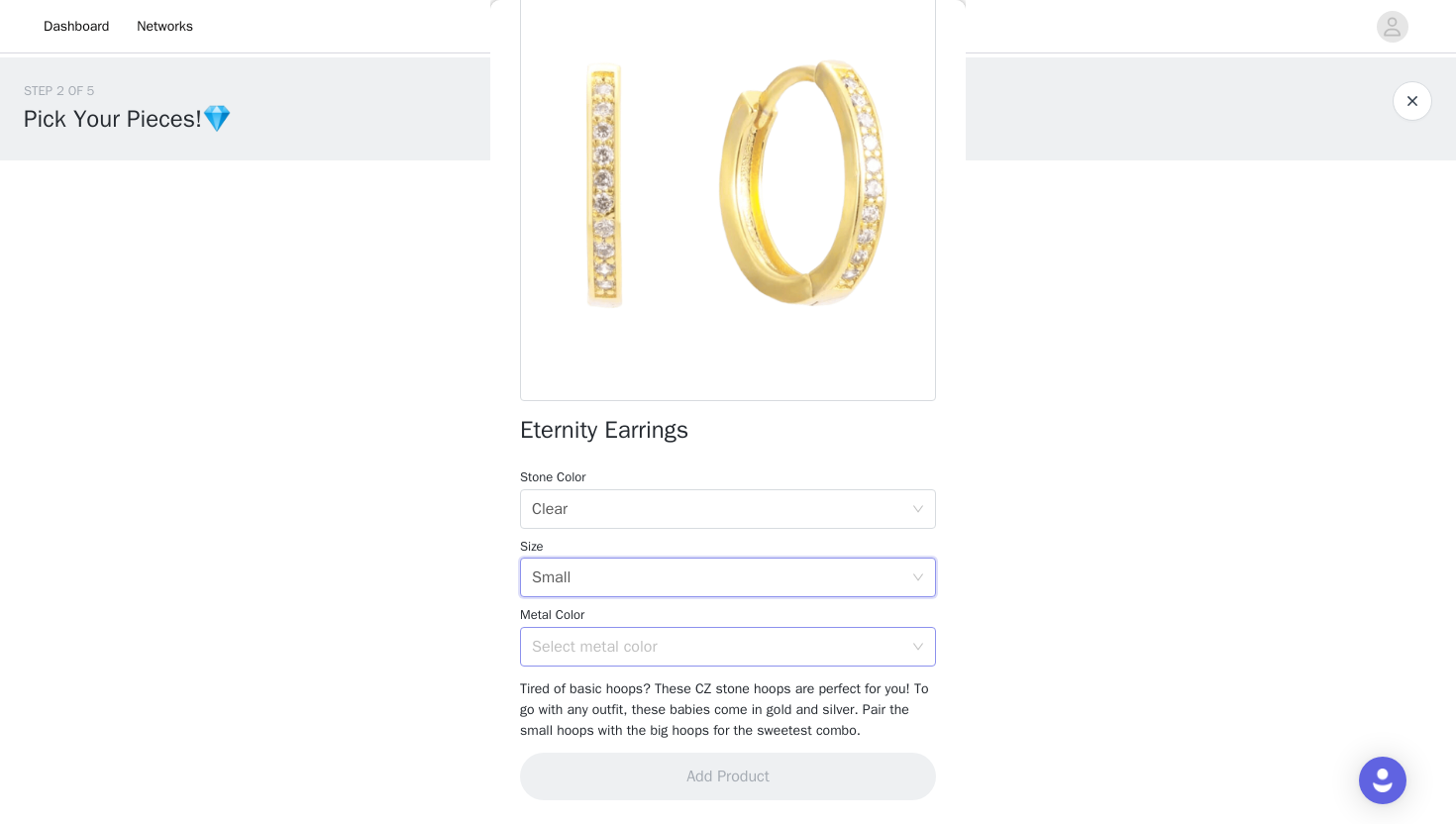 click on "Select metal color" at bounding box center (717, 647) 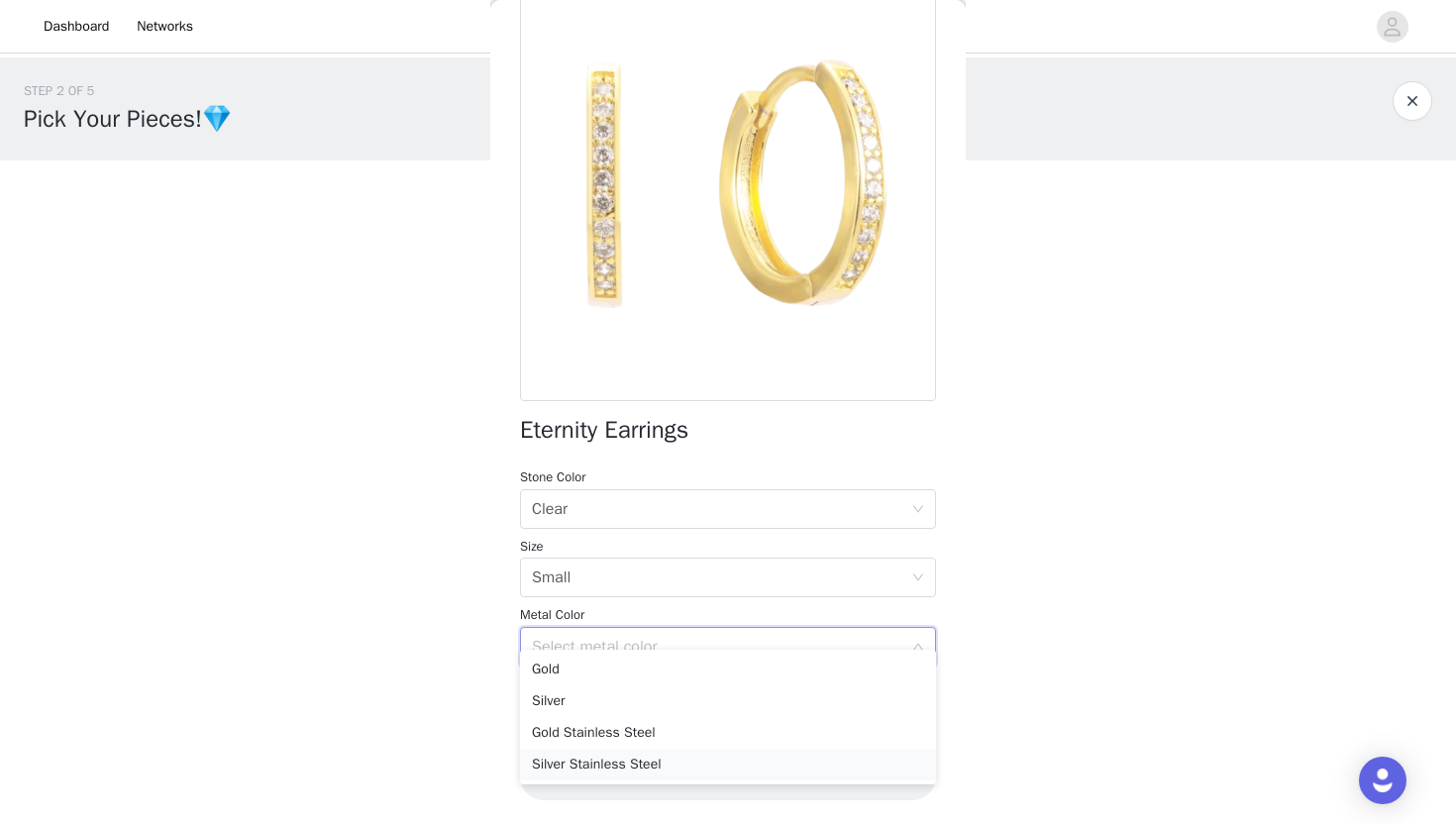 click on "Silver Stainless Steel" at bounding box center [728, 765] 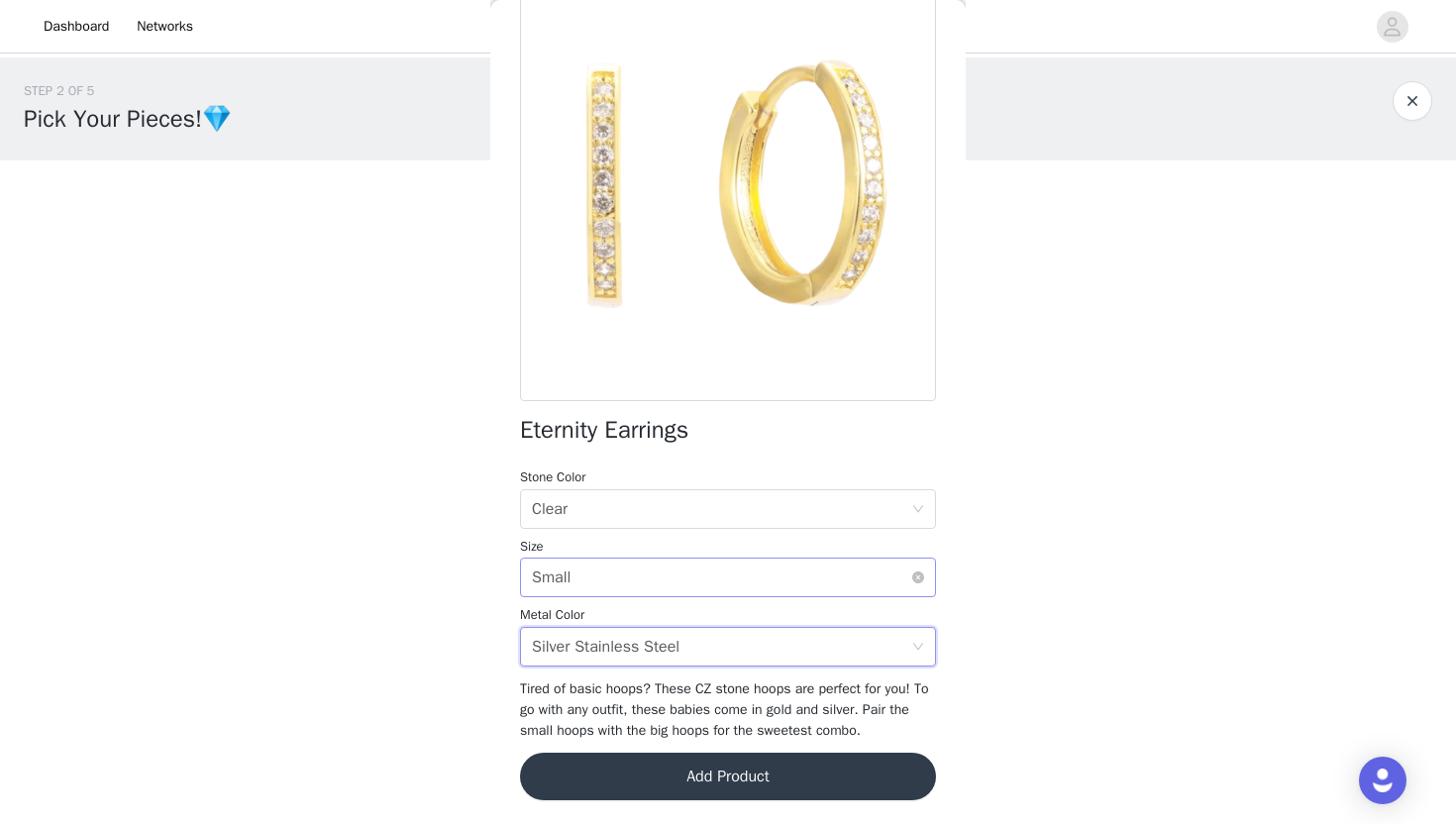 scroll, scrollTop: 163, scrollLeft: 0, axis: vertical 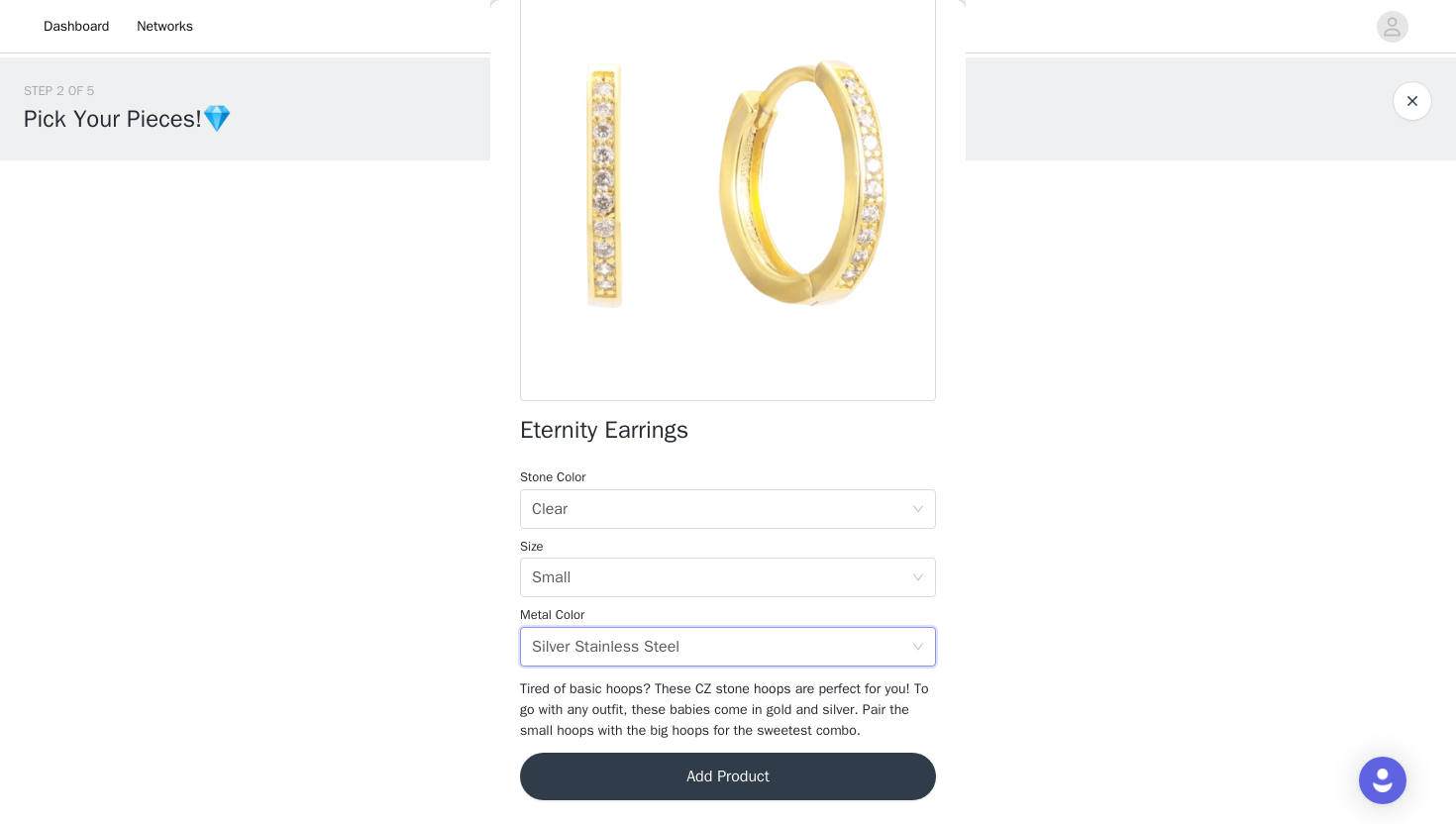 click on "Add Product" at bounding box center (728, 776) 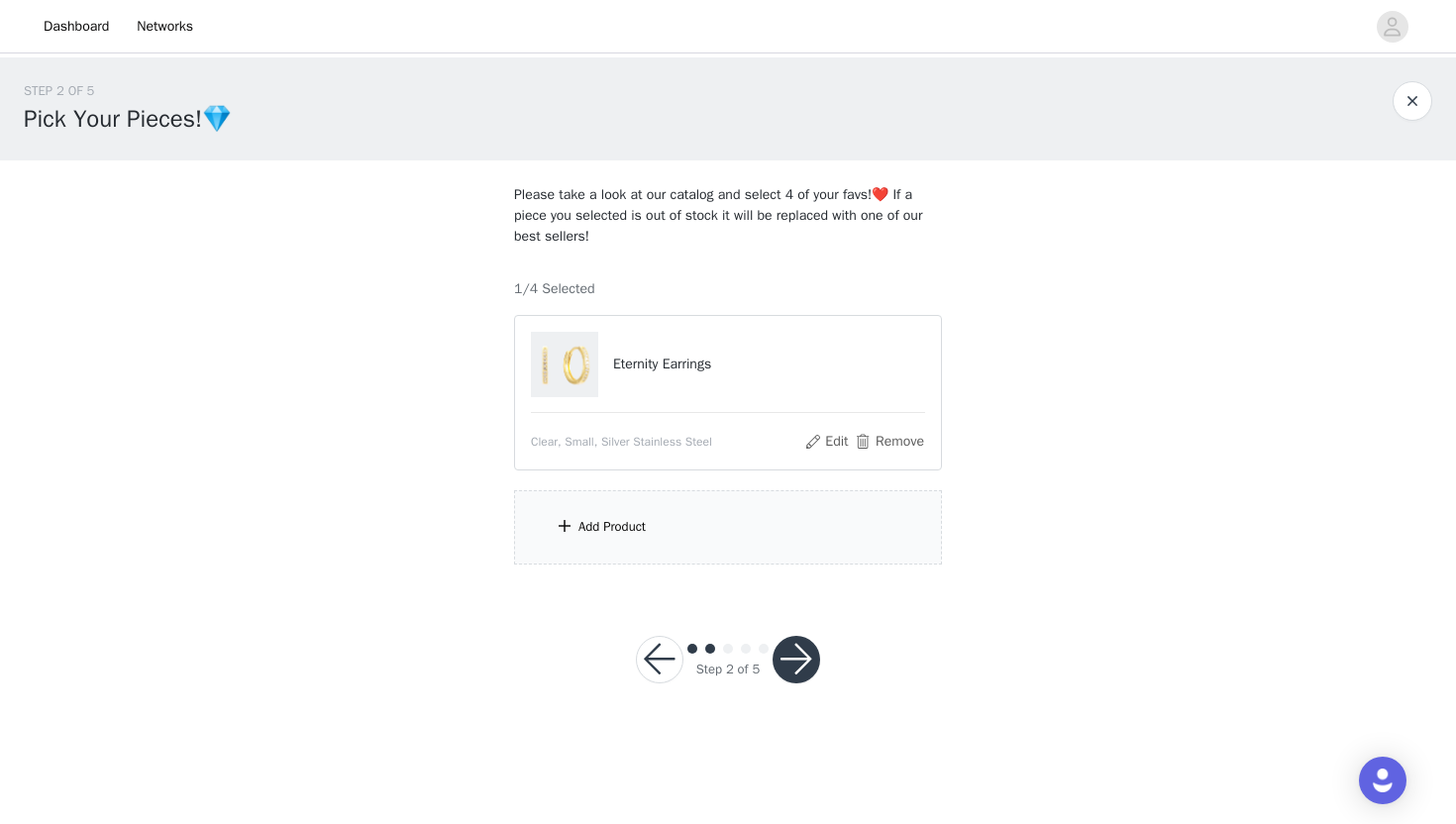 click on "Add Product" at bounding box center [612, 527] 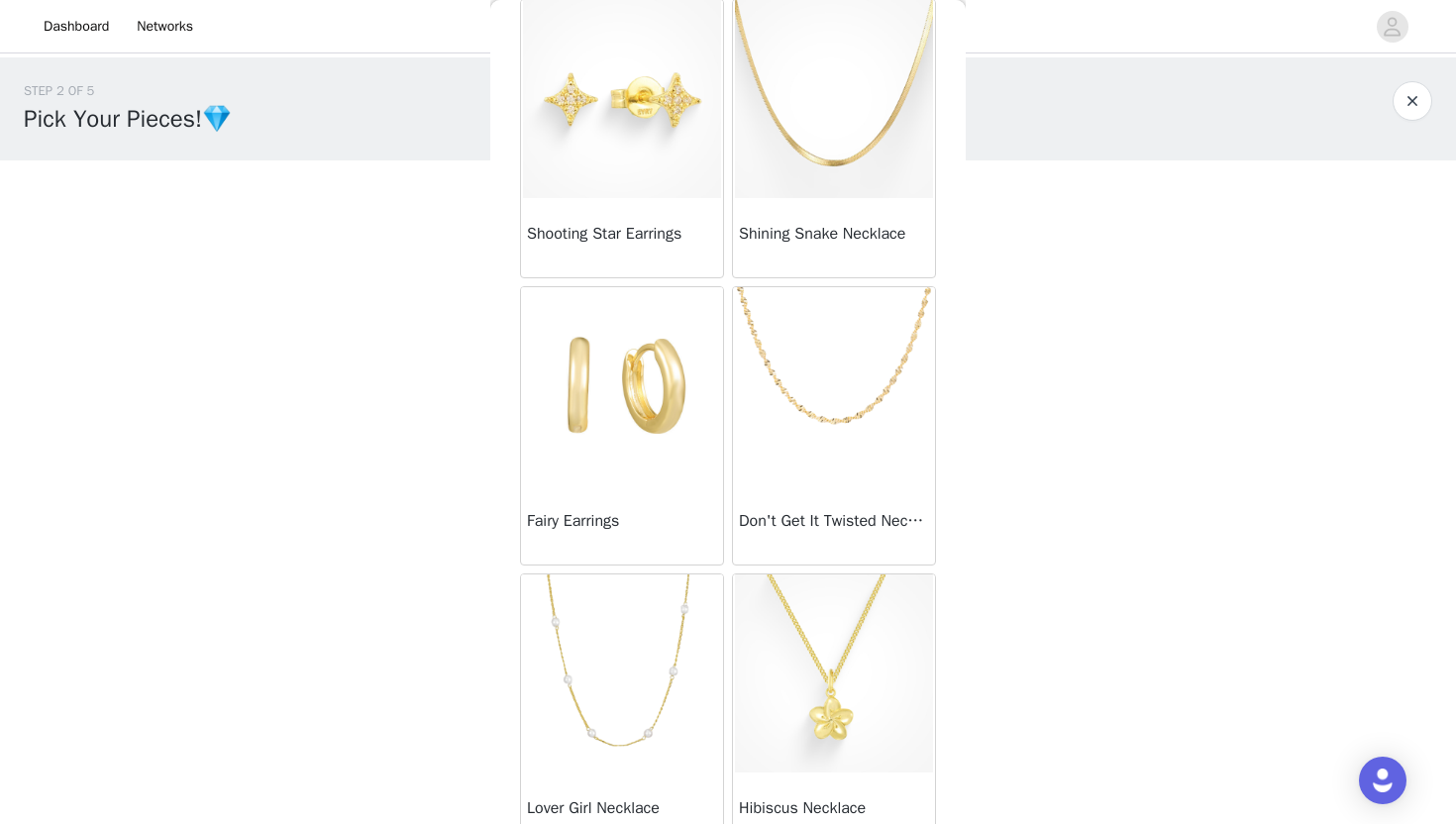 scroll, scrollTop: 388, scrollLeft: 0, axis: vertical 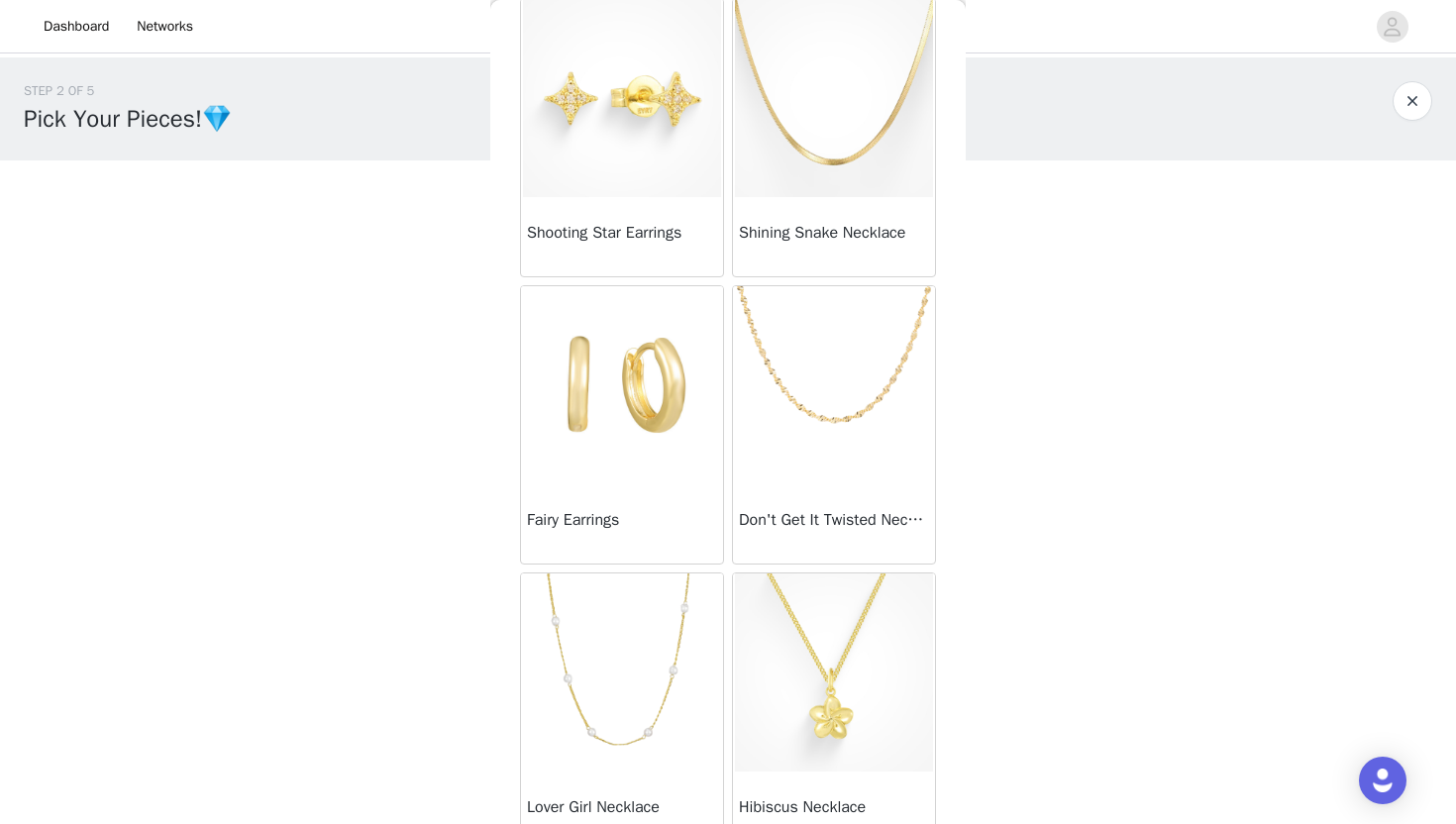 click at bounding box center (834, 385) 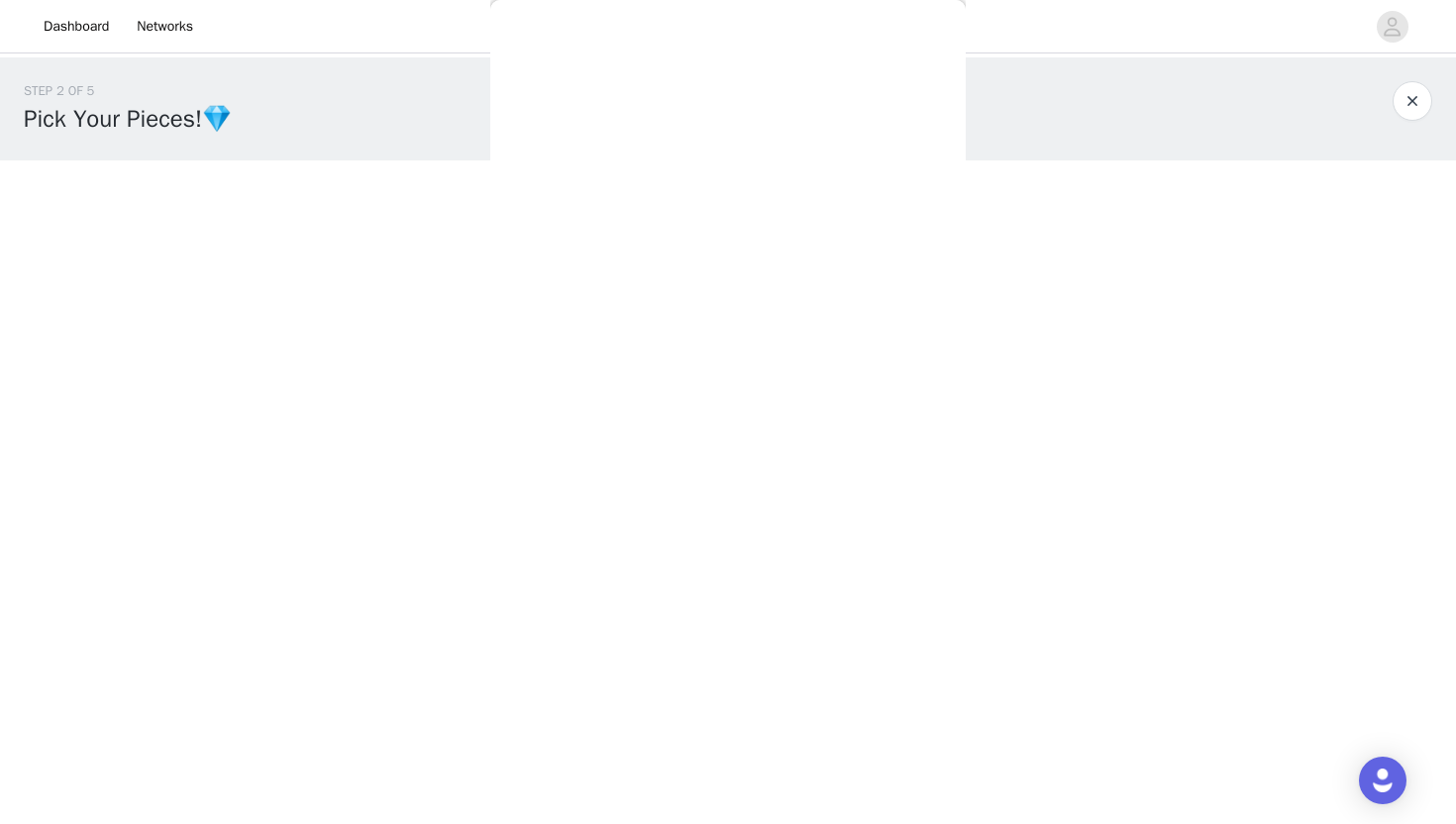 scroll, scrollTop: 26, scrollLeft: 0, axis: vertical 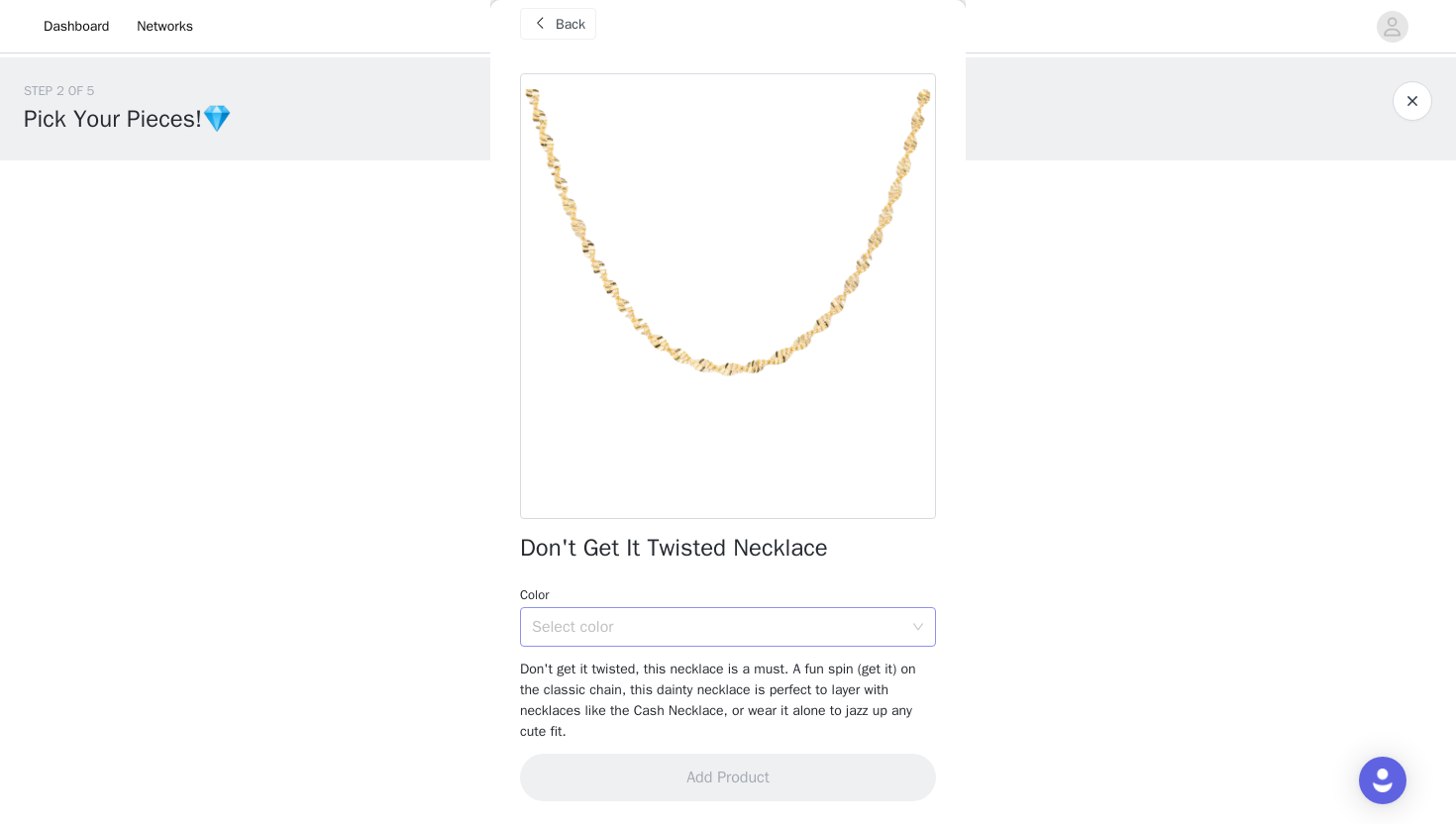 click on "Select color" at bounding box center [717, 627] 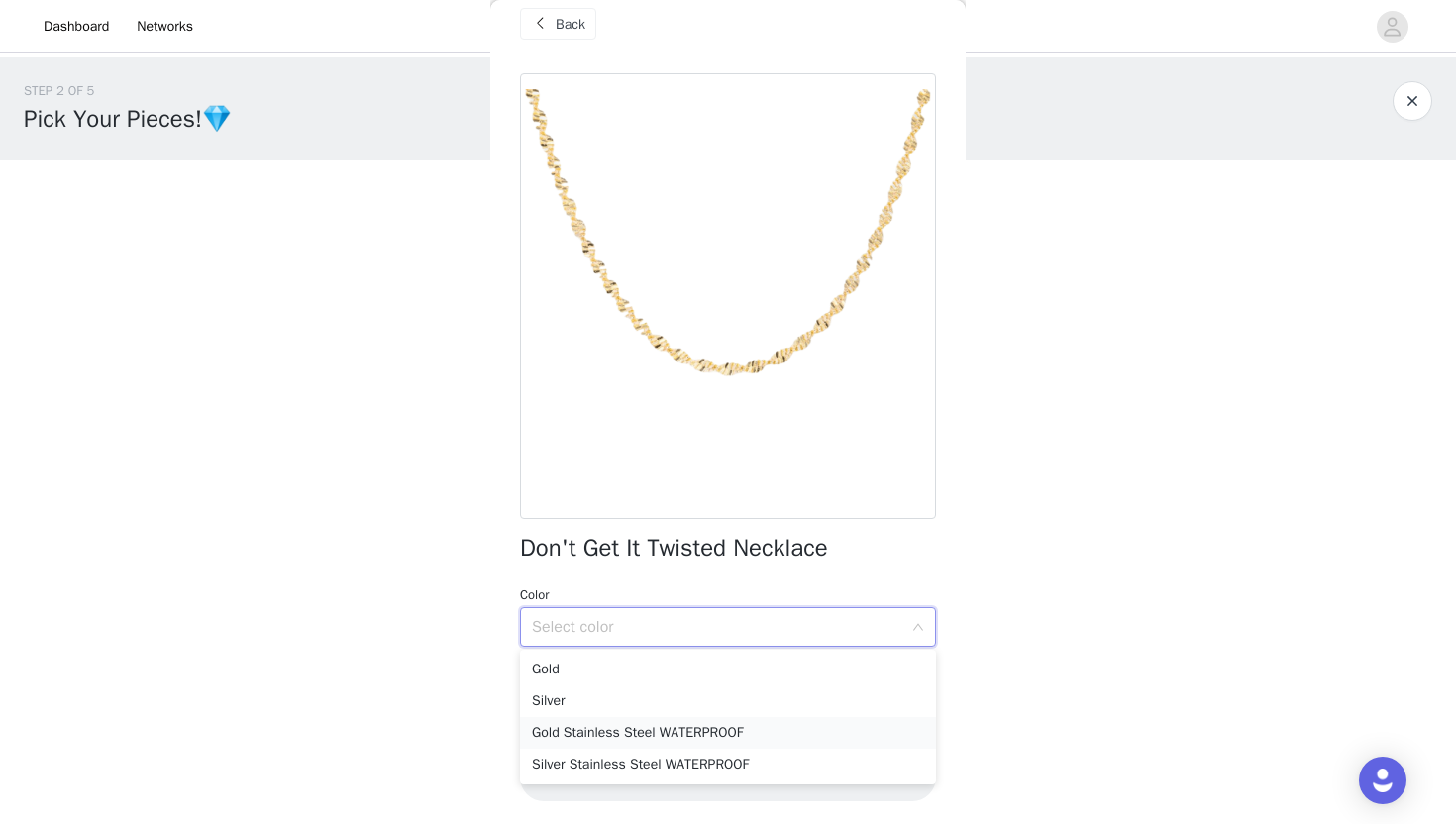 click on "Gold Stainless Steel WATERPROOF" at bounding box center [728, 733] 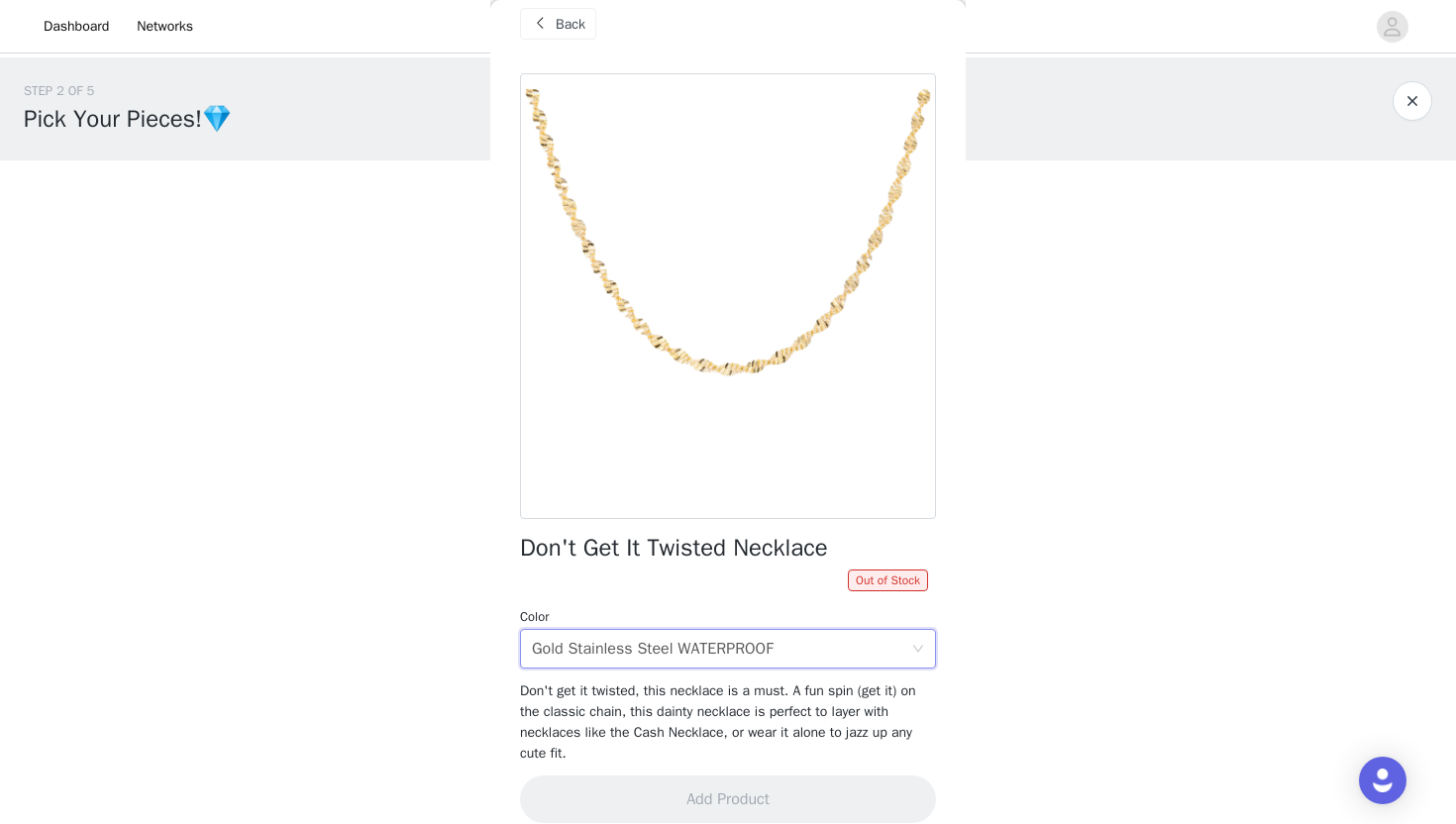 scroll, scrollTop: 48, scrollLeft: 0, axis: vertical 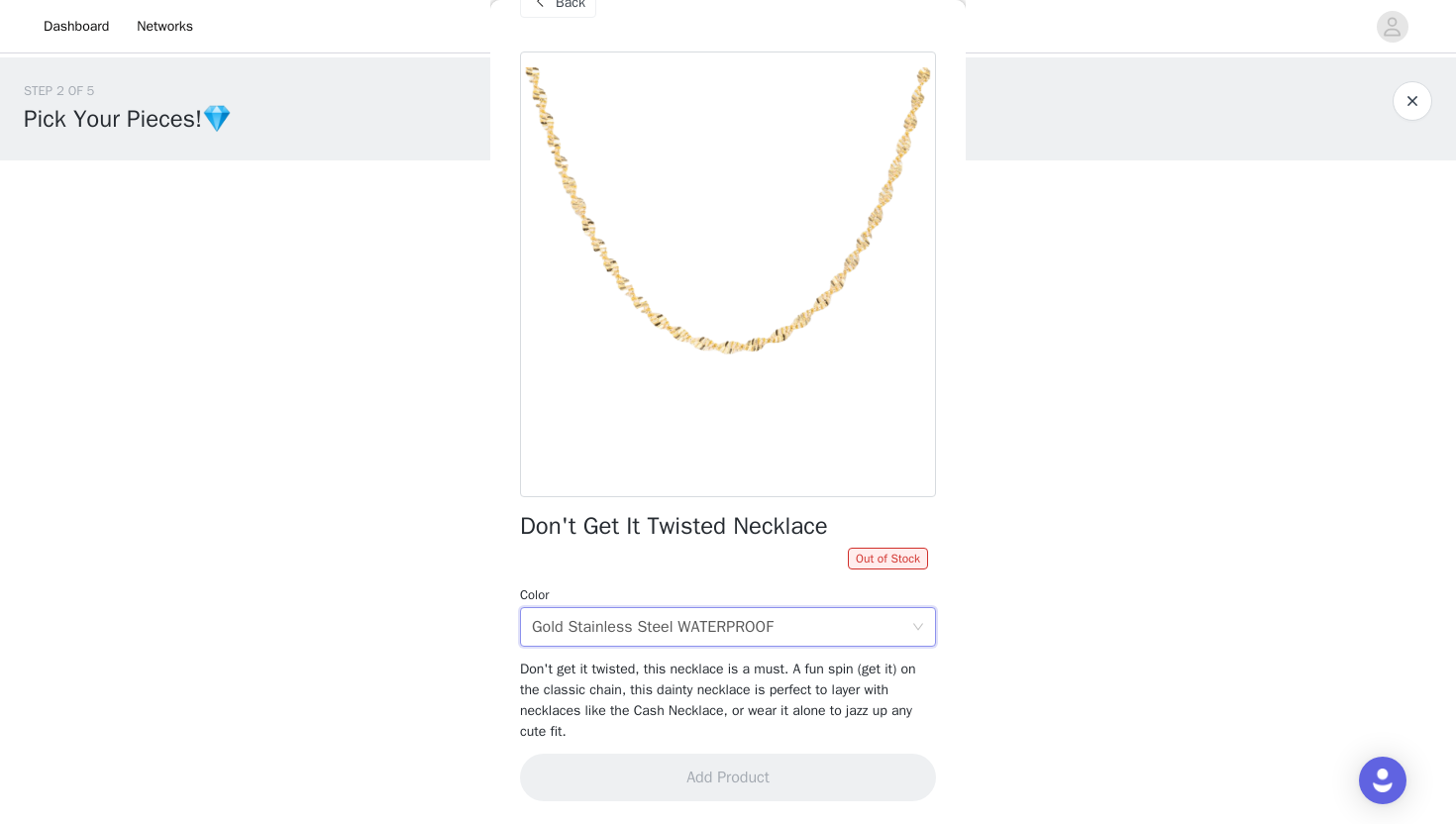 click on "Color   Select color Gold Stainless Steel WATERPROOF" at bounding box center (728, 616) 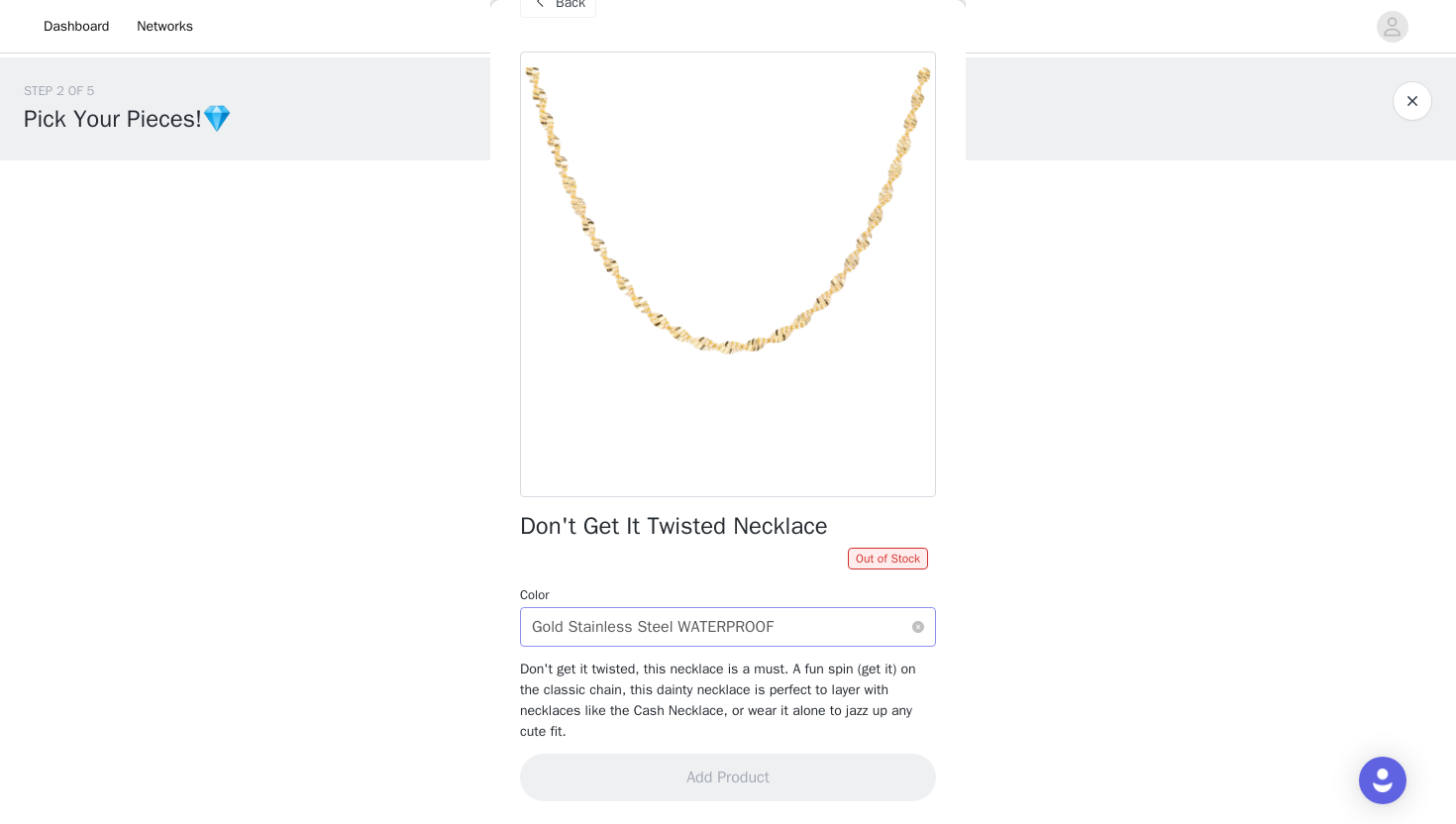 click on "Gold Stainless Steel WATERPROOF" at bounding box center (653, 627) 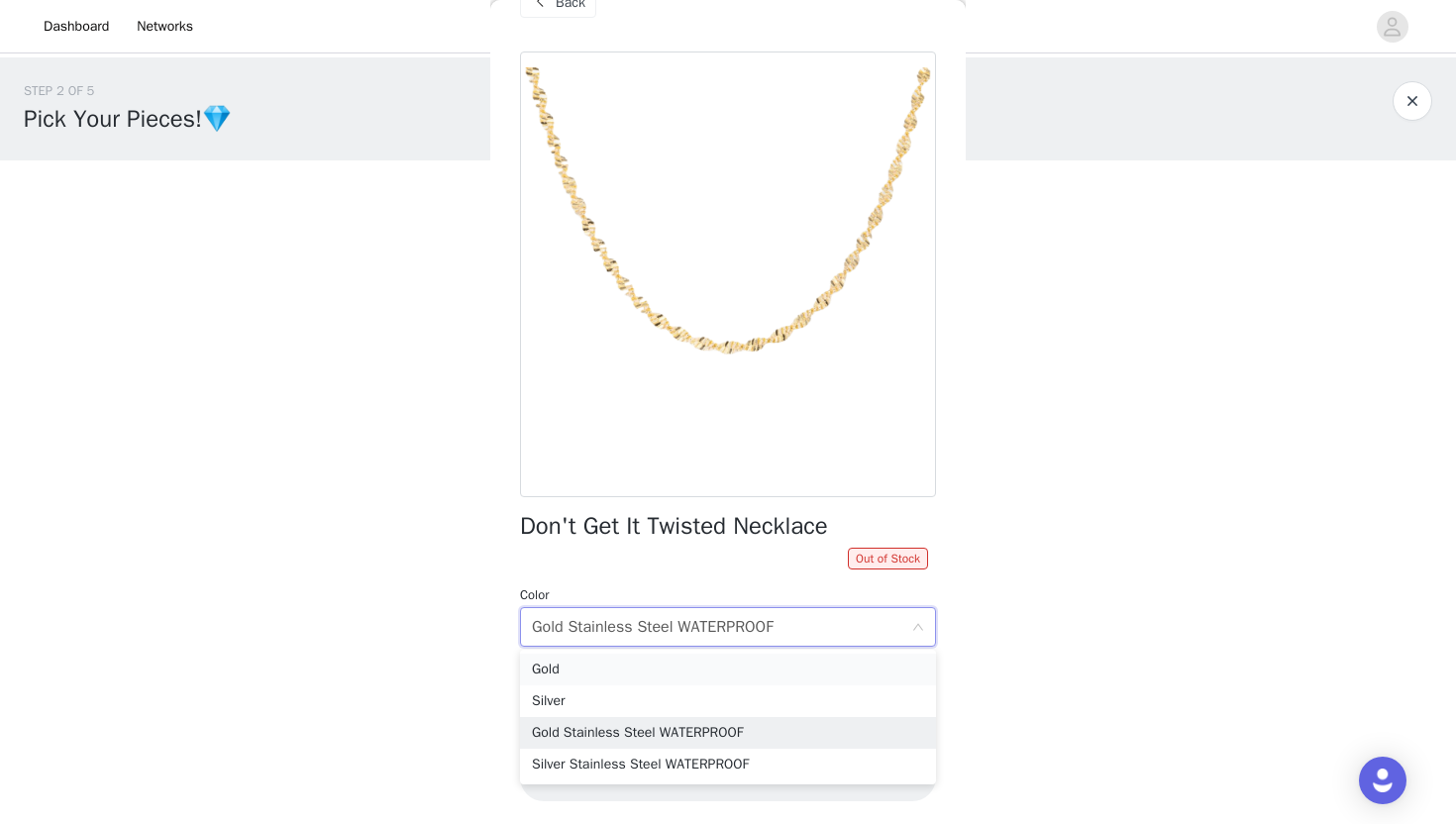 click on "Gold" at bounding box center (728, 670) 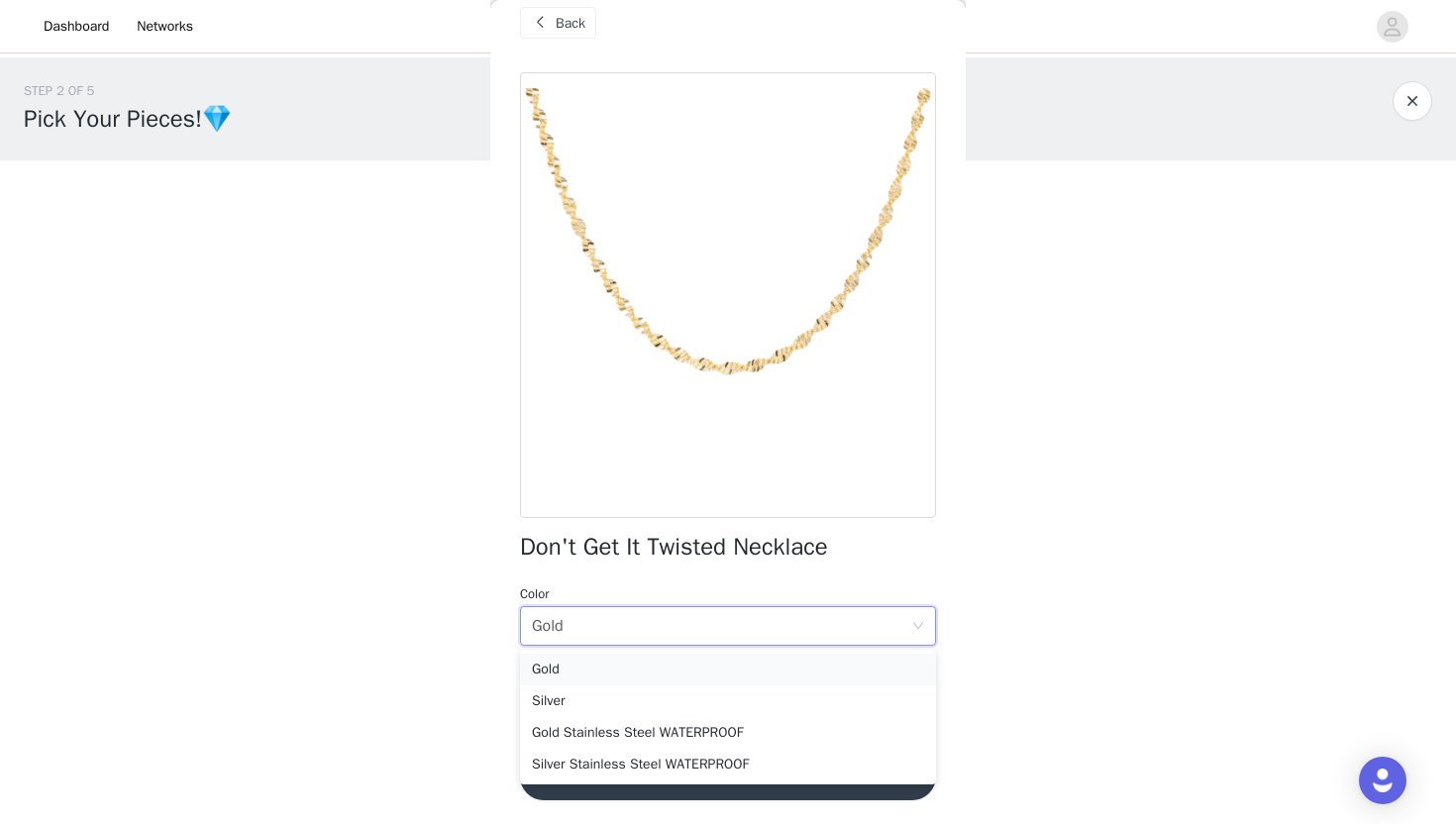 scroll, scrollTop: 26, scrollLeft: 0, axis: vertical 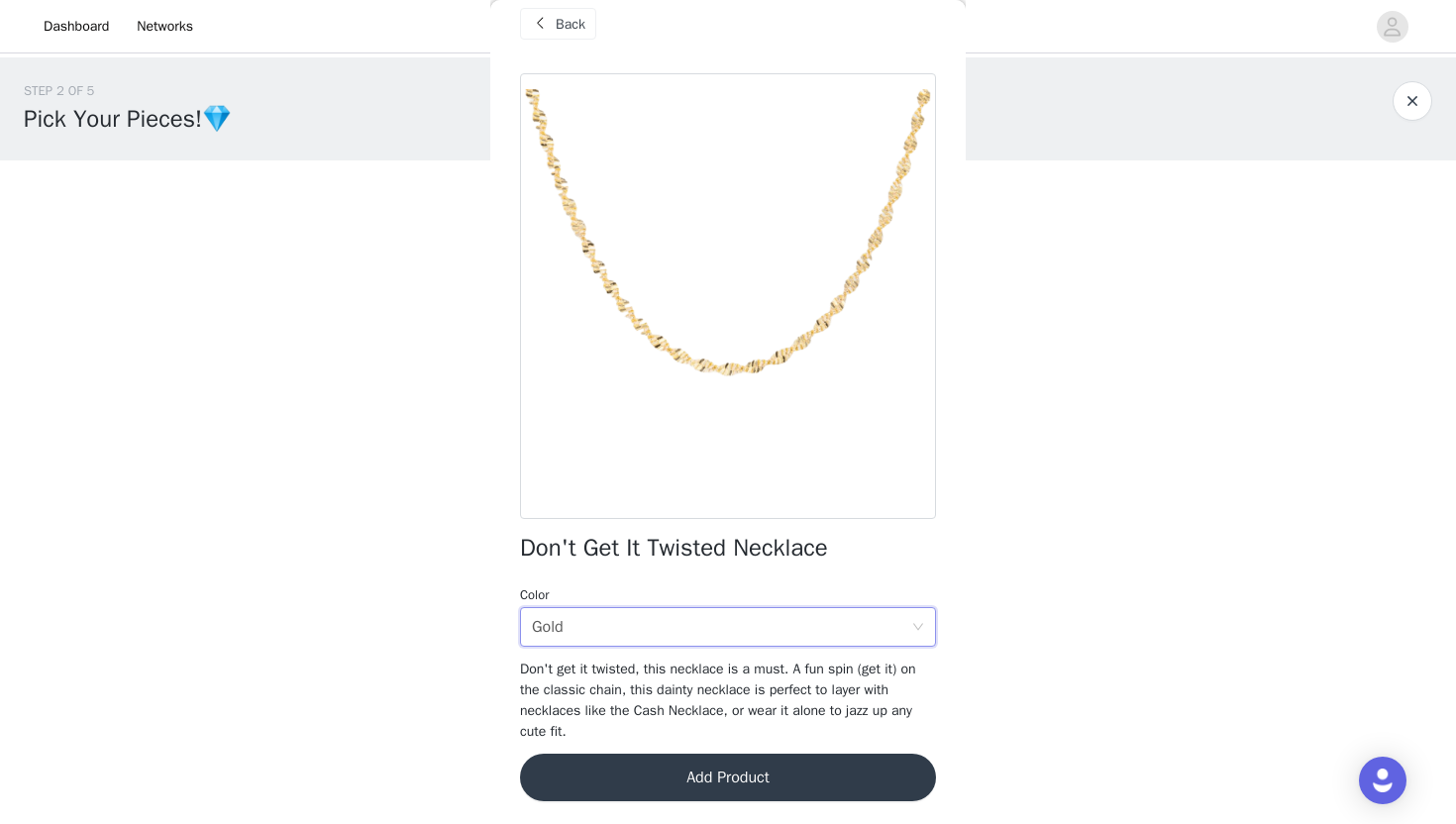 click on "Add Product" at bounding box center [728, 777] 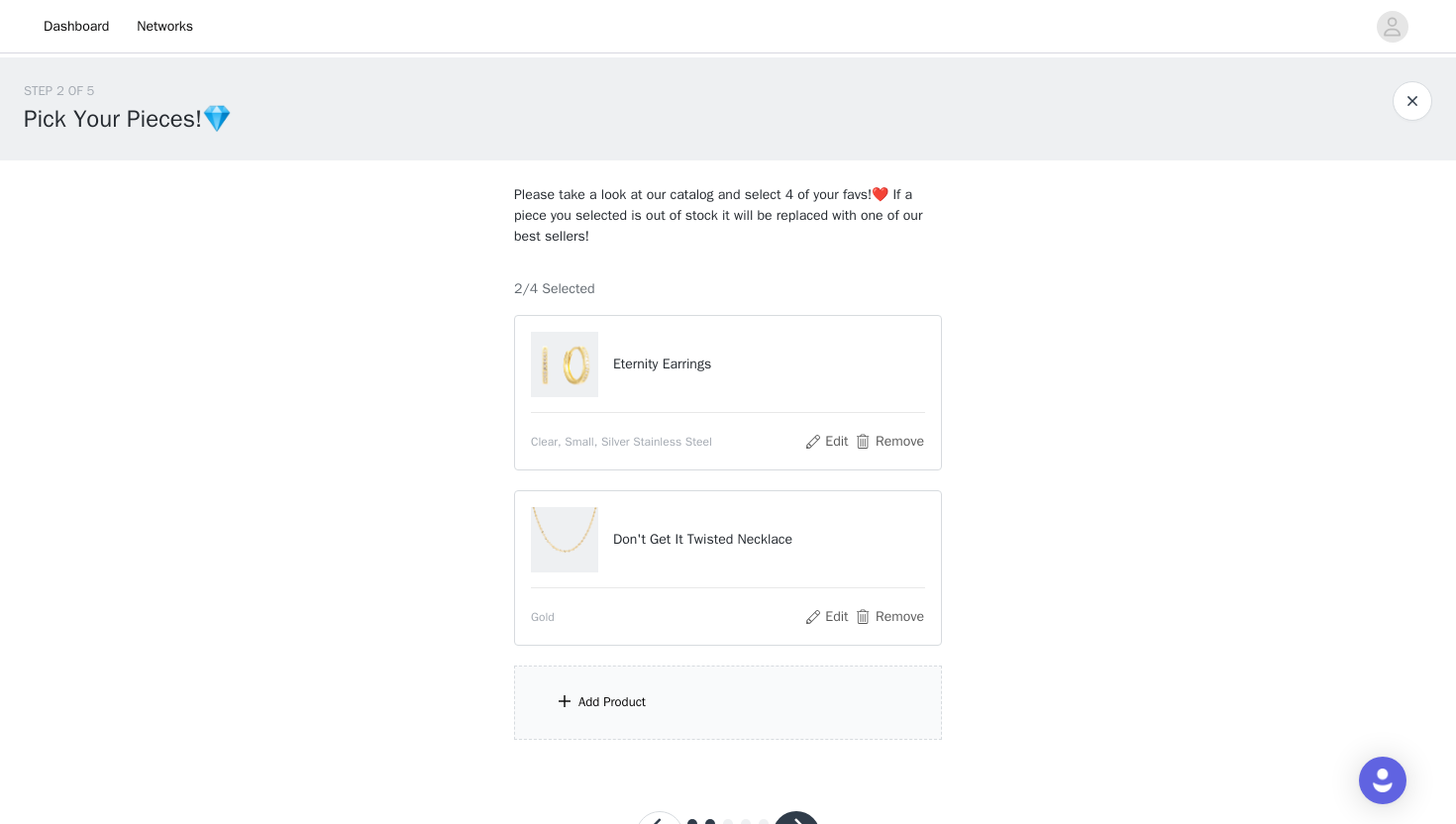 click on "Eternity Earrings" at bounding box center [769, 363] 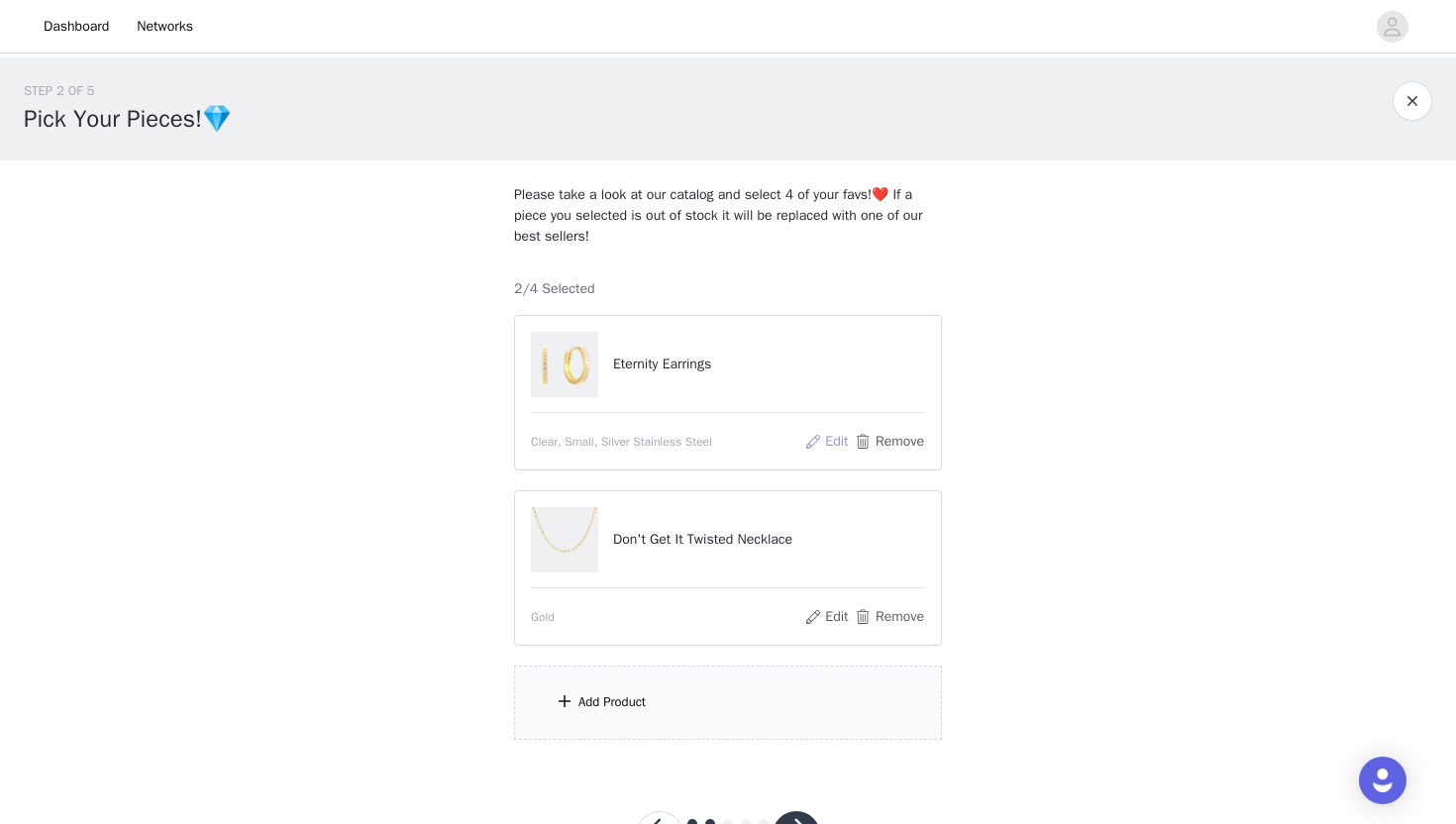 click on "Edit" at bounding box center [826, 442] 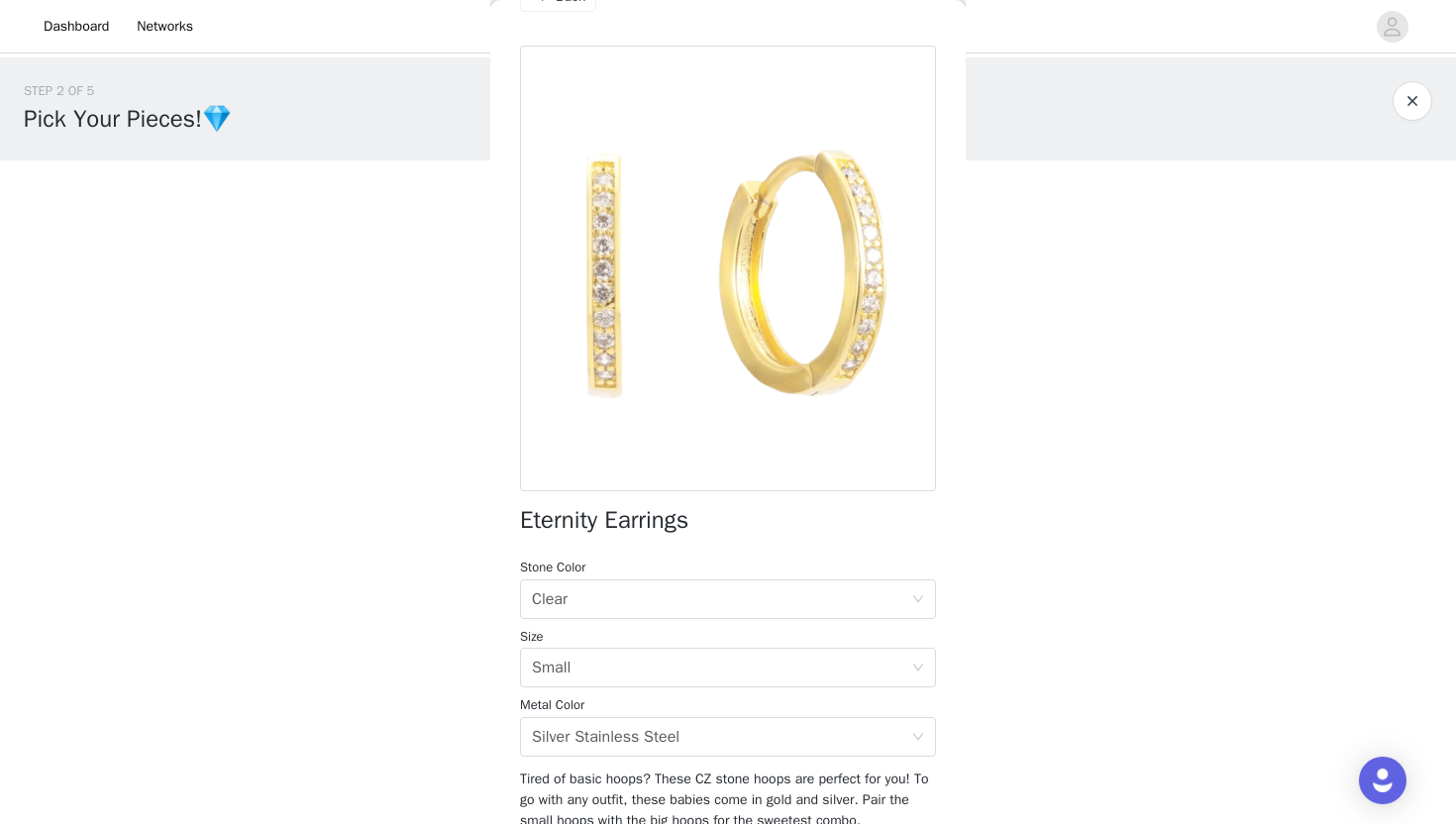 scroll, scrollTop: 69, scrollLeft: 0, axis: vertical 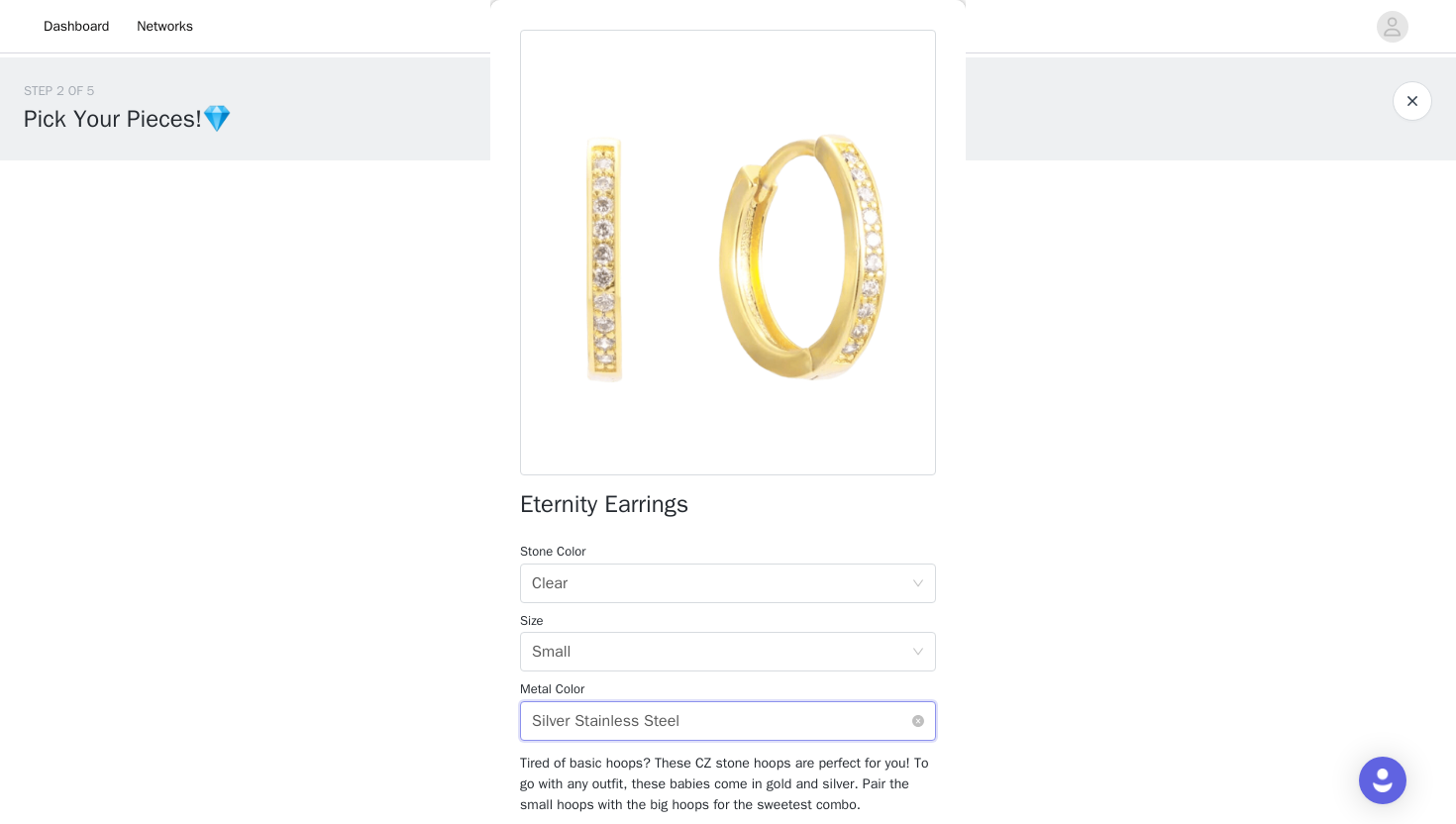 click on "Select metal color Silver Stainless Steel" at bounding box center [721, 721] 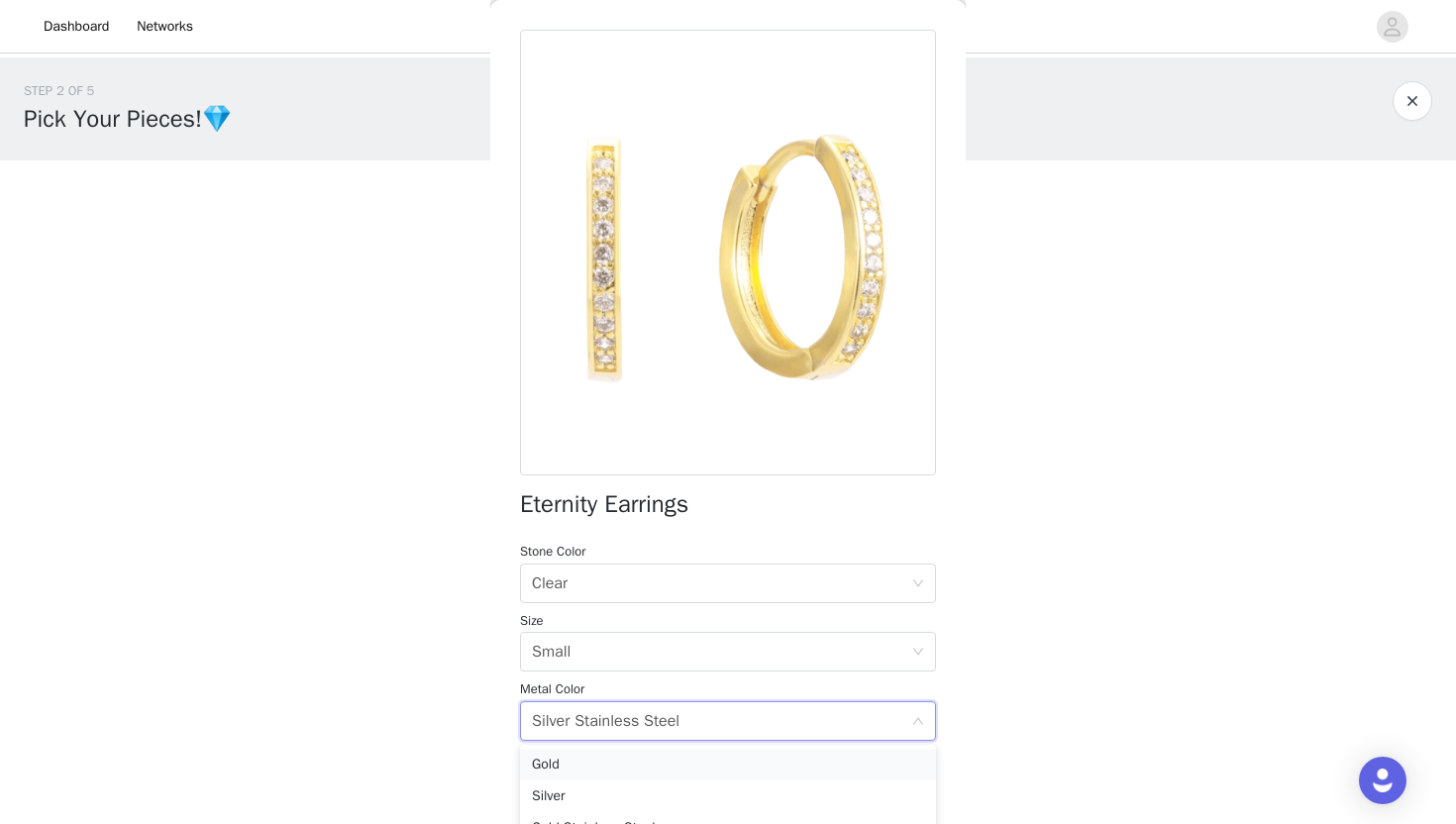 click on "Gold" at bounding box center (728, 765) 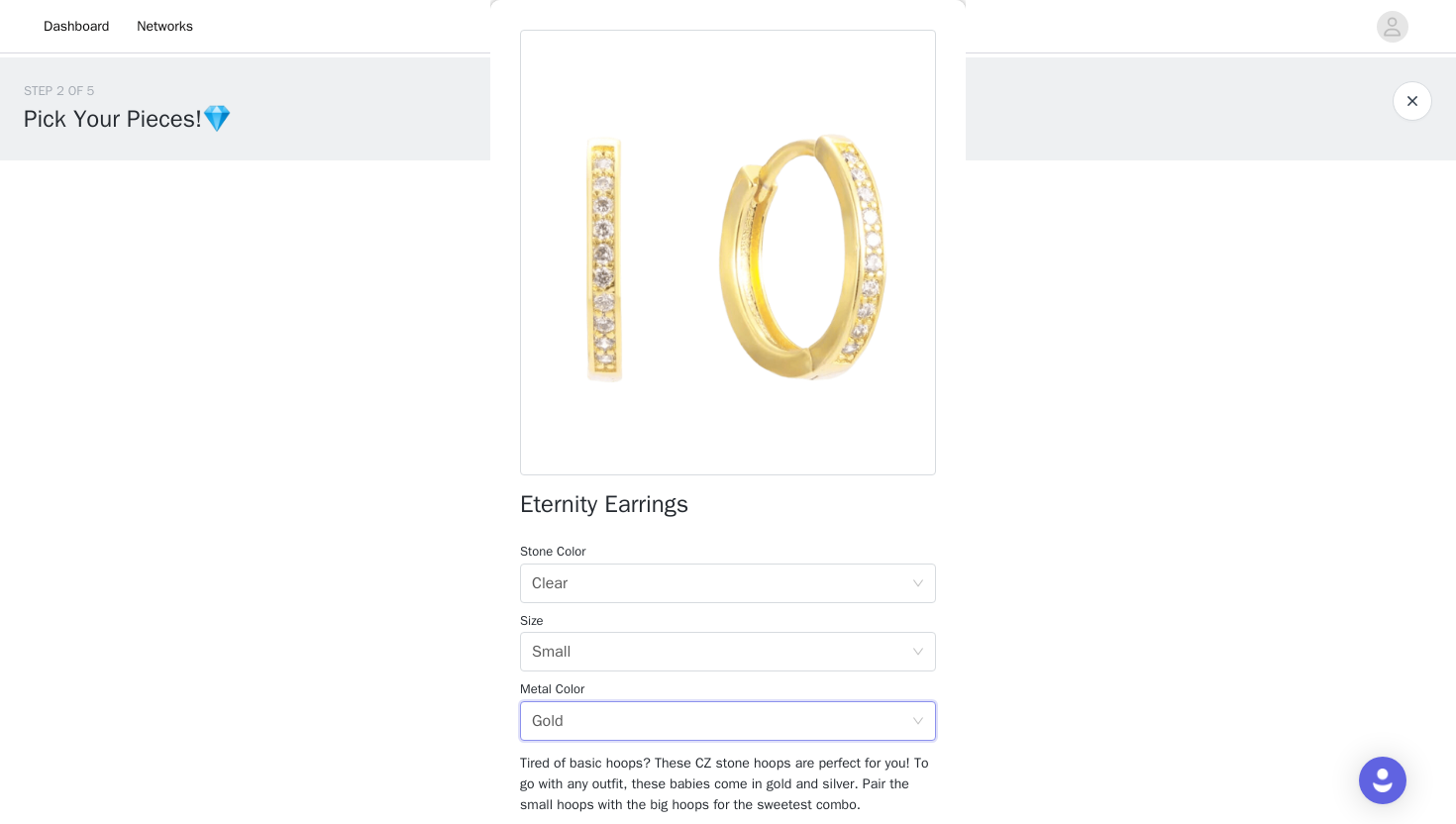 scroll, scrollTop: 163, scrollLeft: 0, axis: vertical 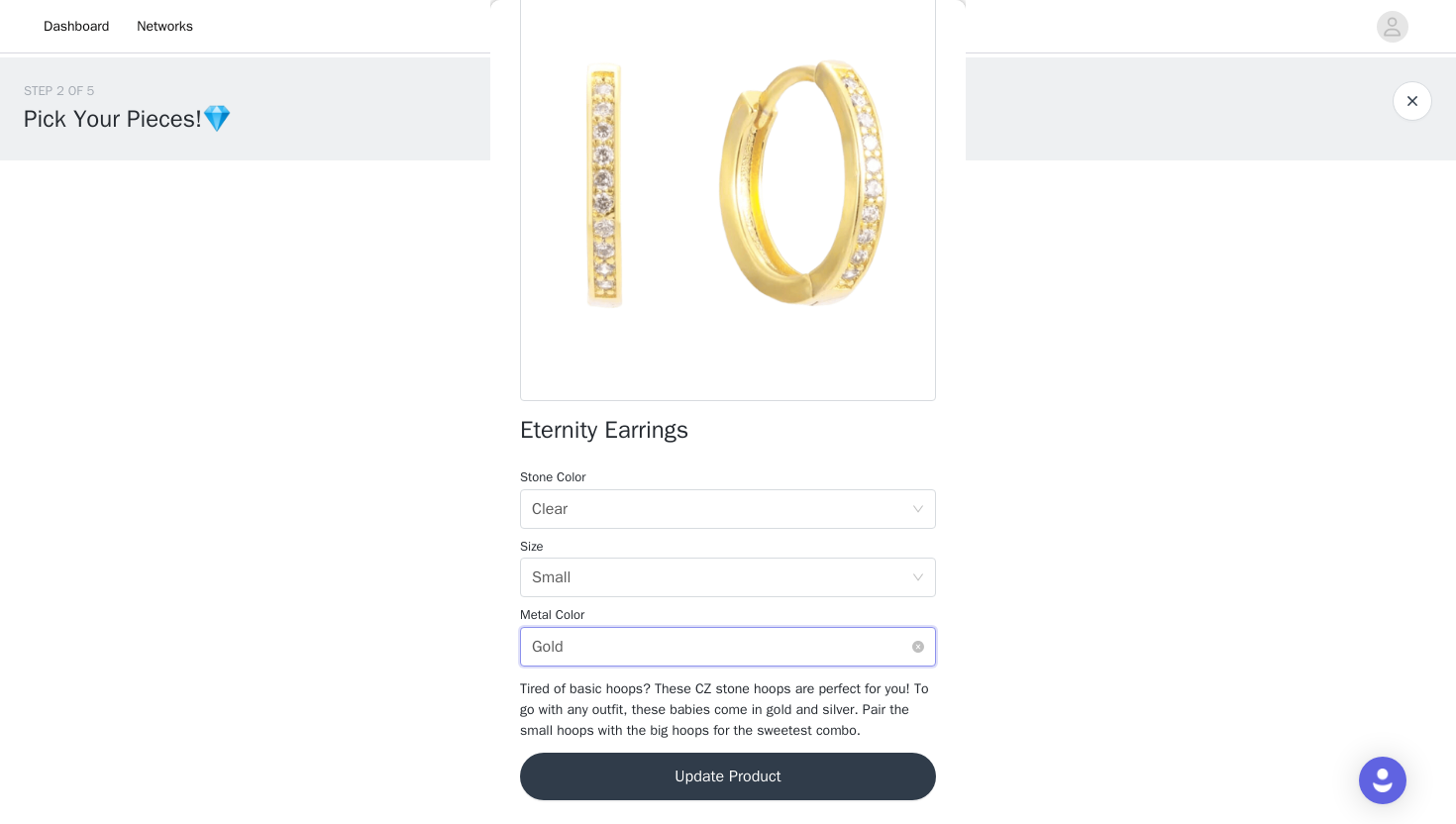 click on "Select metal color Gold" at bounding box center (721, 647) 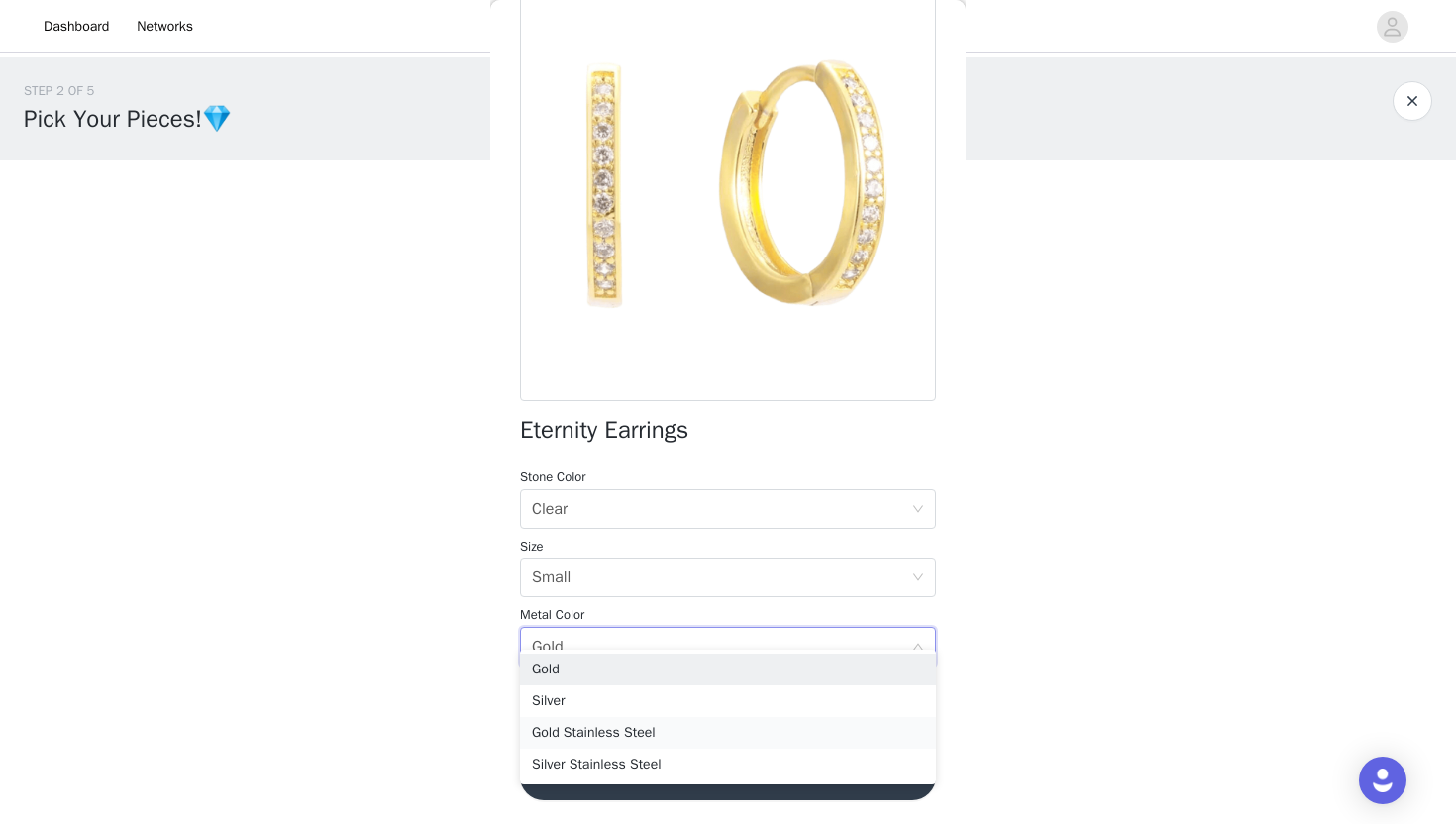 click on "Gold Stainless Steel" at bounding box center [728, 733] 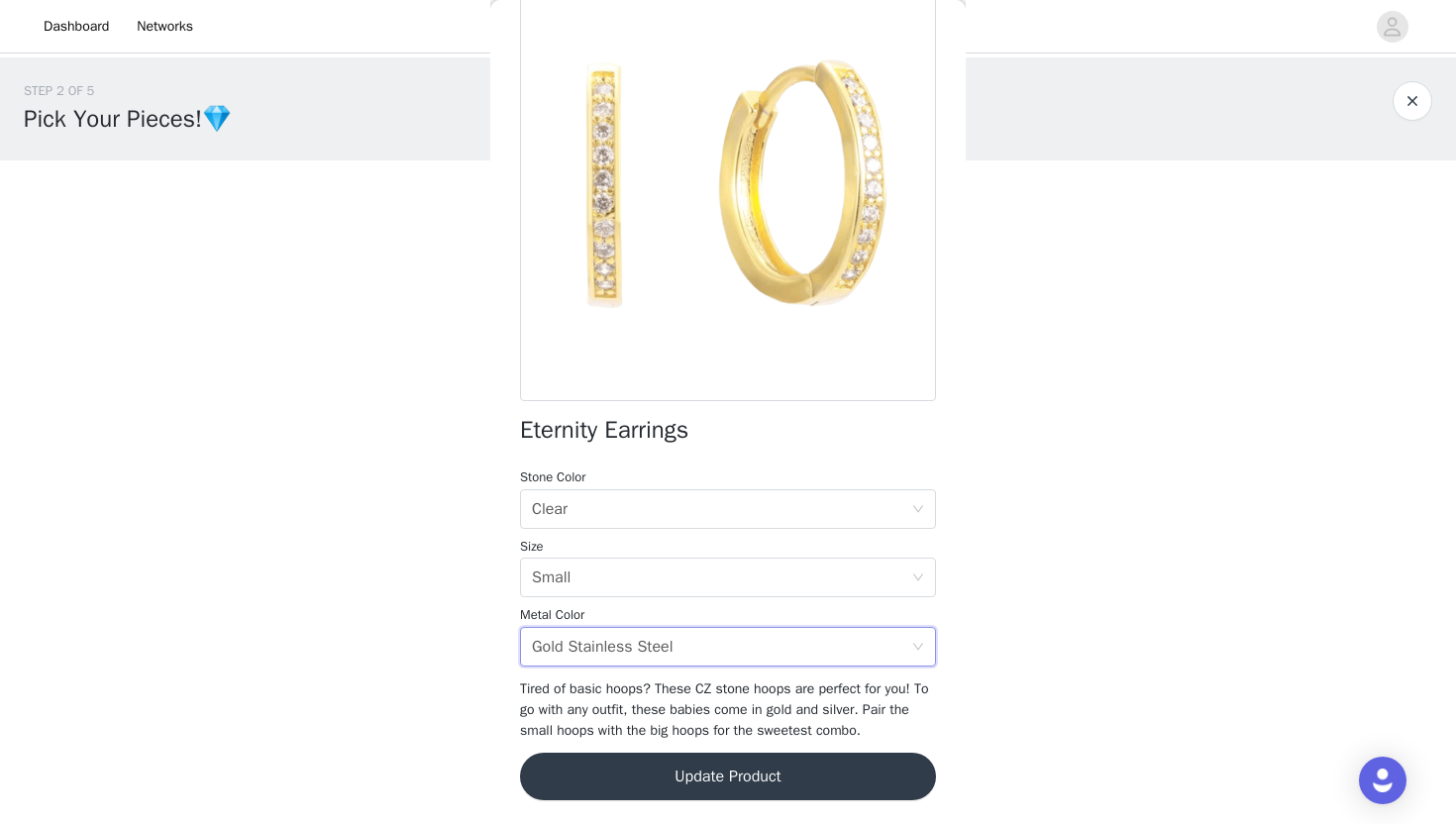 click on "Update Product" at bounding box center [728, 776] 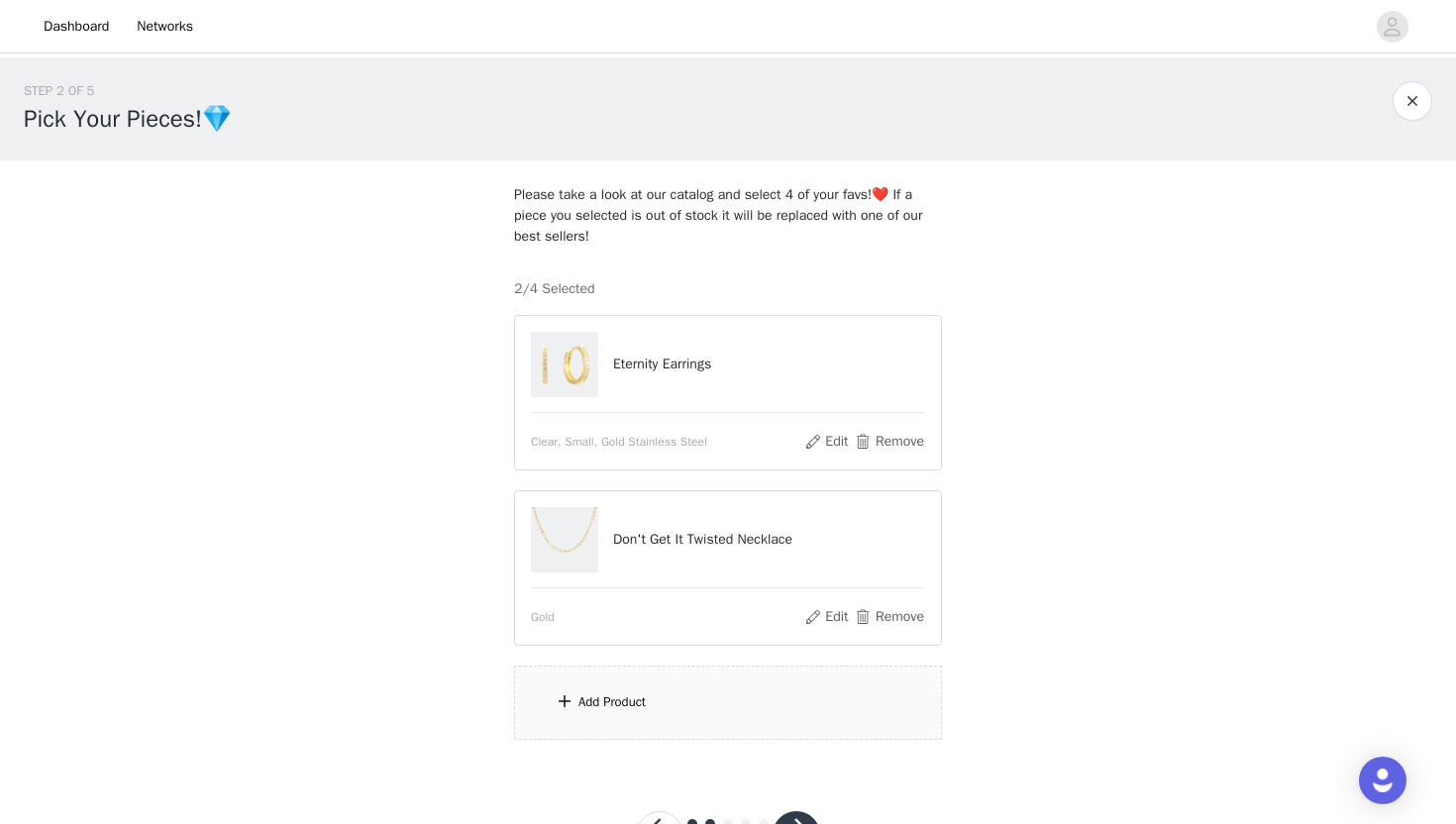 click on "Add Product" at bounding box center [728, 702] 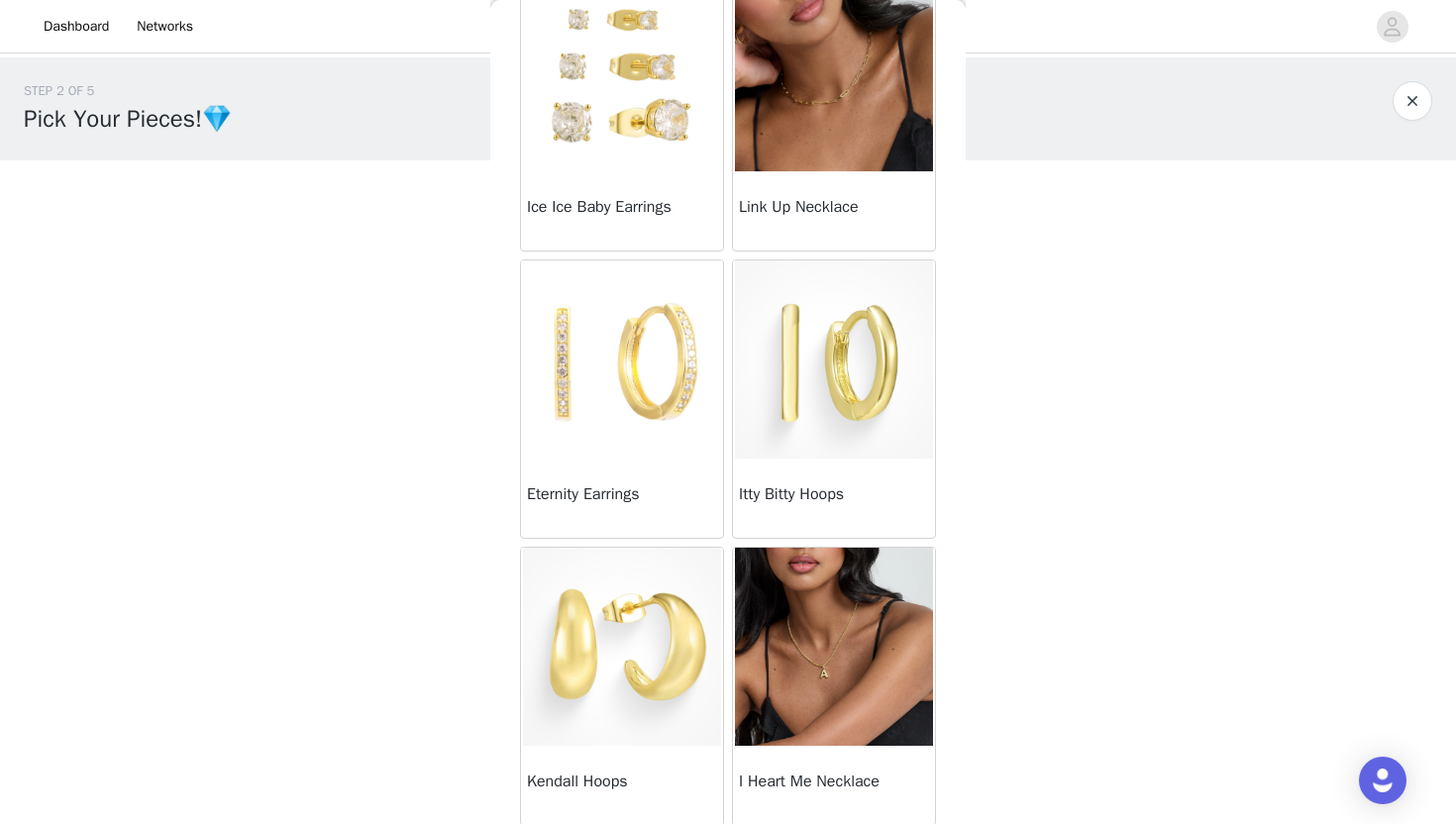 scroll, scrollTop: 1282, scrollLeft: 0, axis: vertical 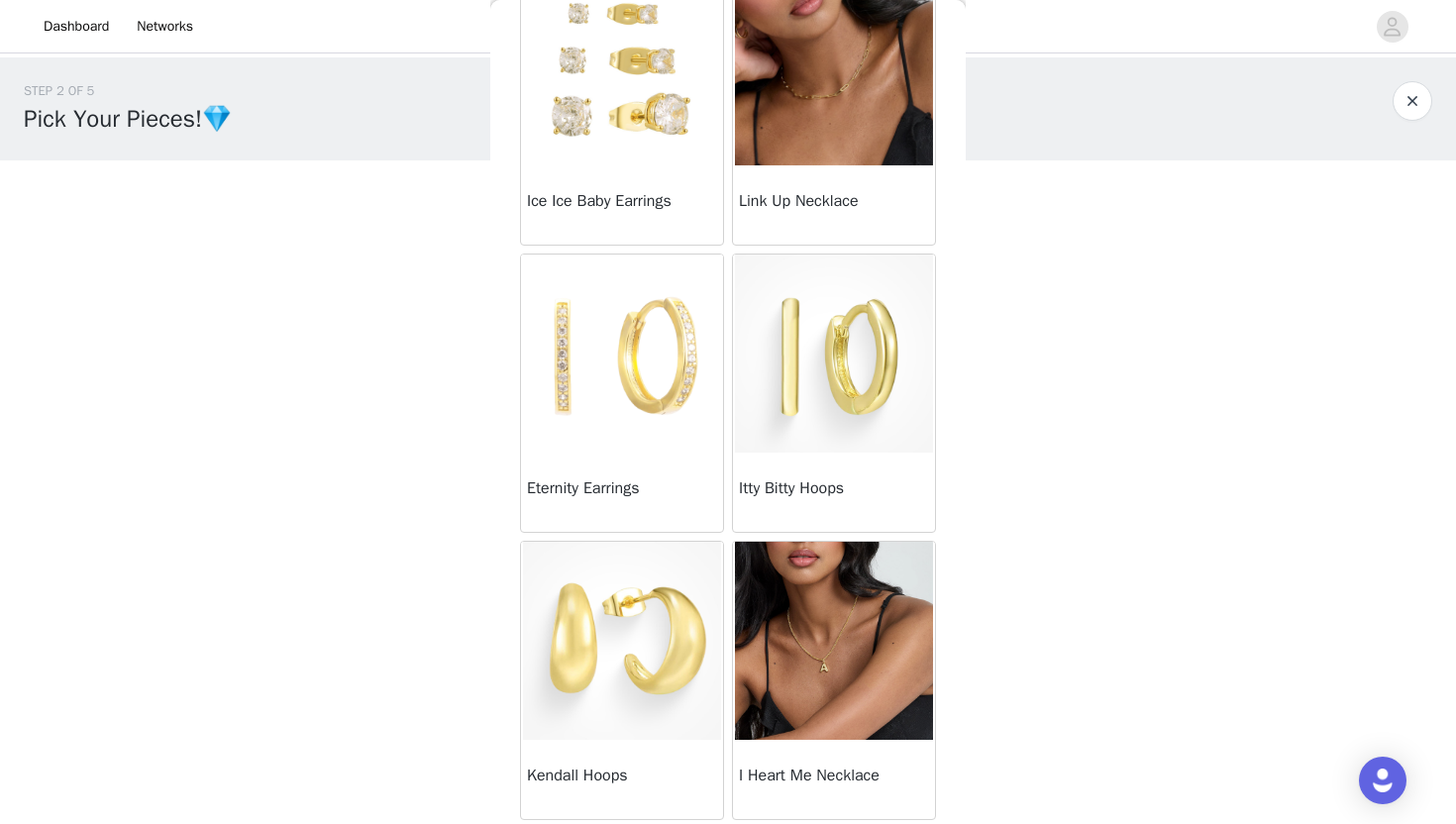 click at bounding box center (622, 641) 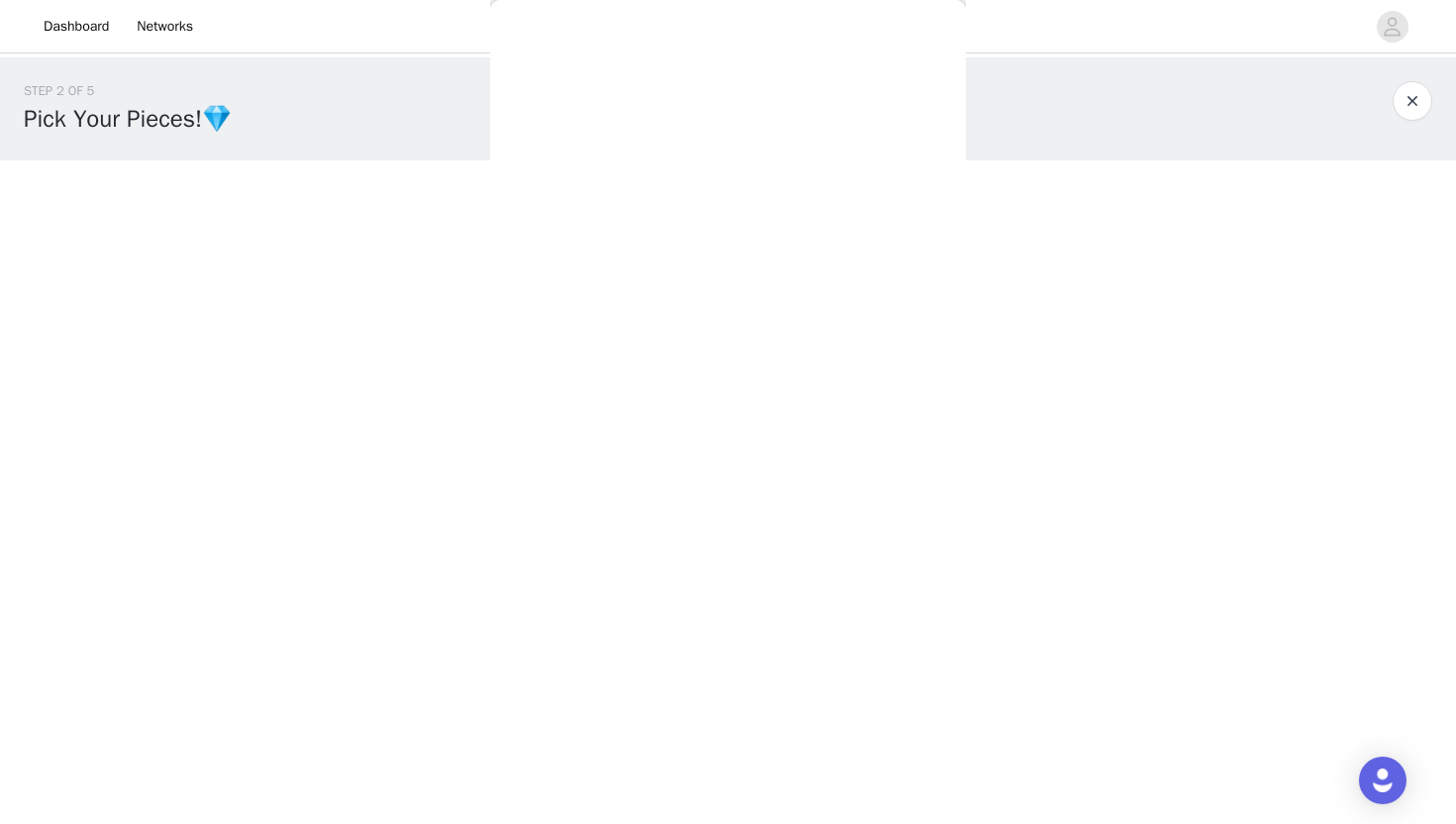 scroll, scrollTop: 178, scrollLeft: 0, axis: vertical 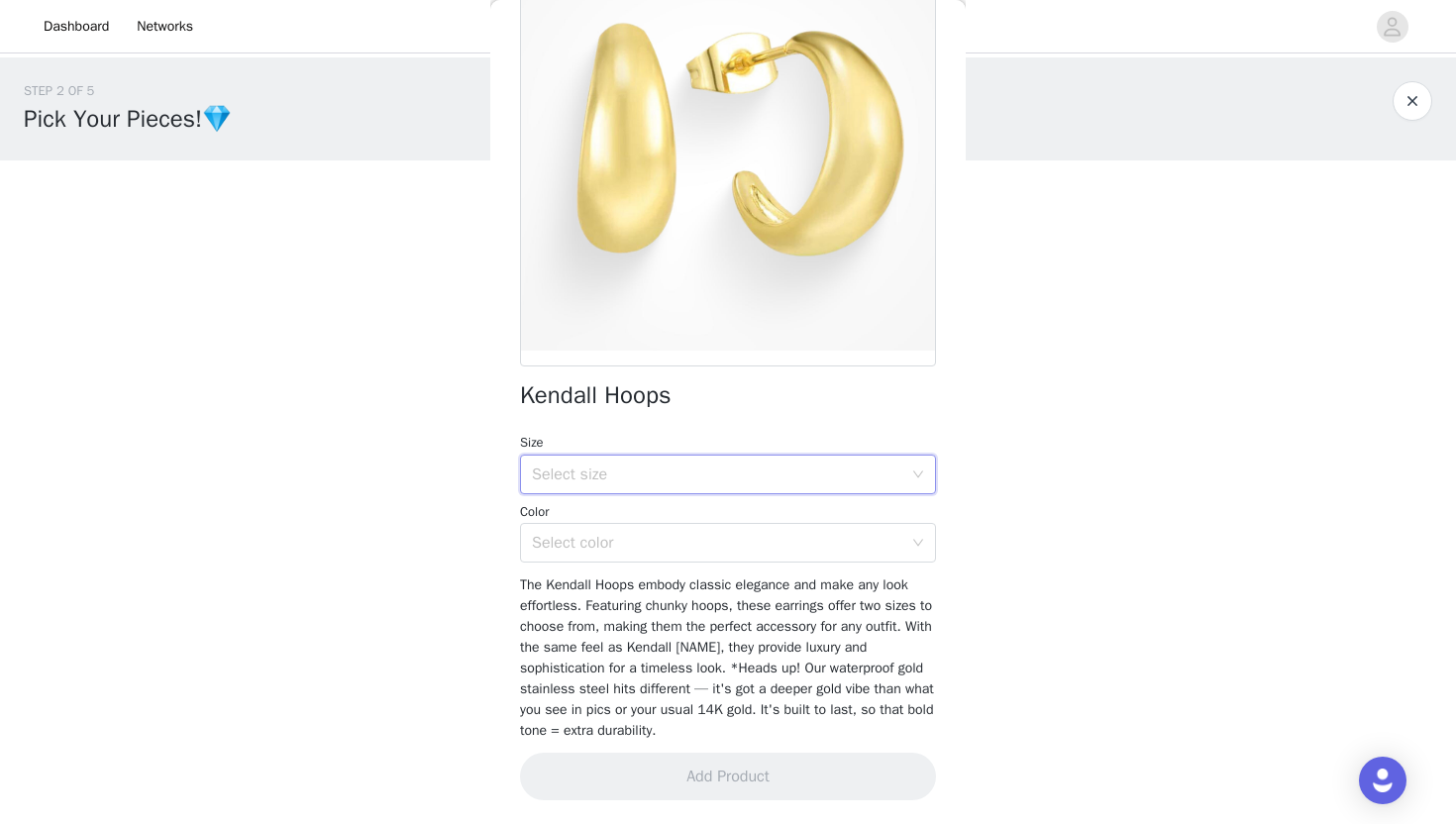 click on "Select size" at bounding box center [721, 474] 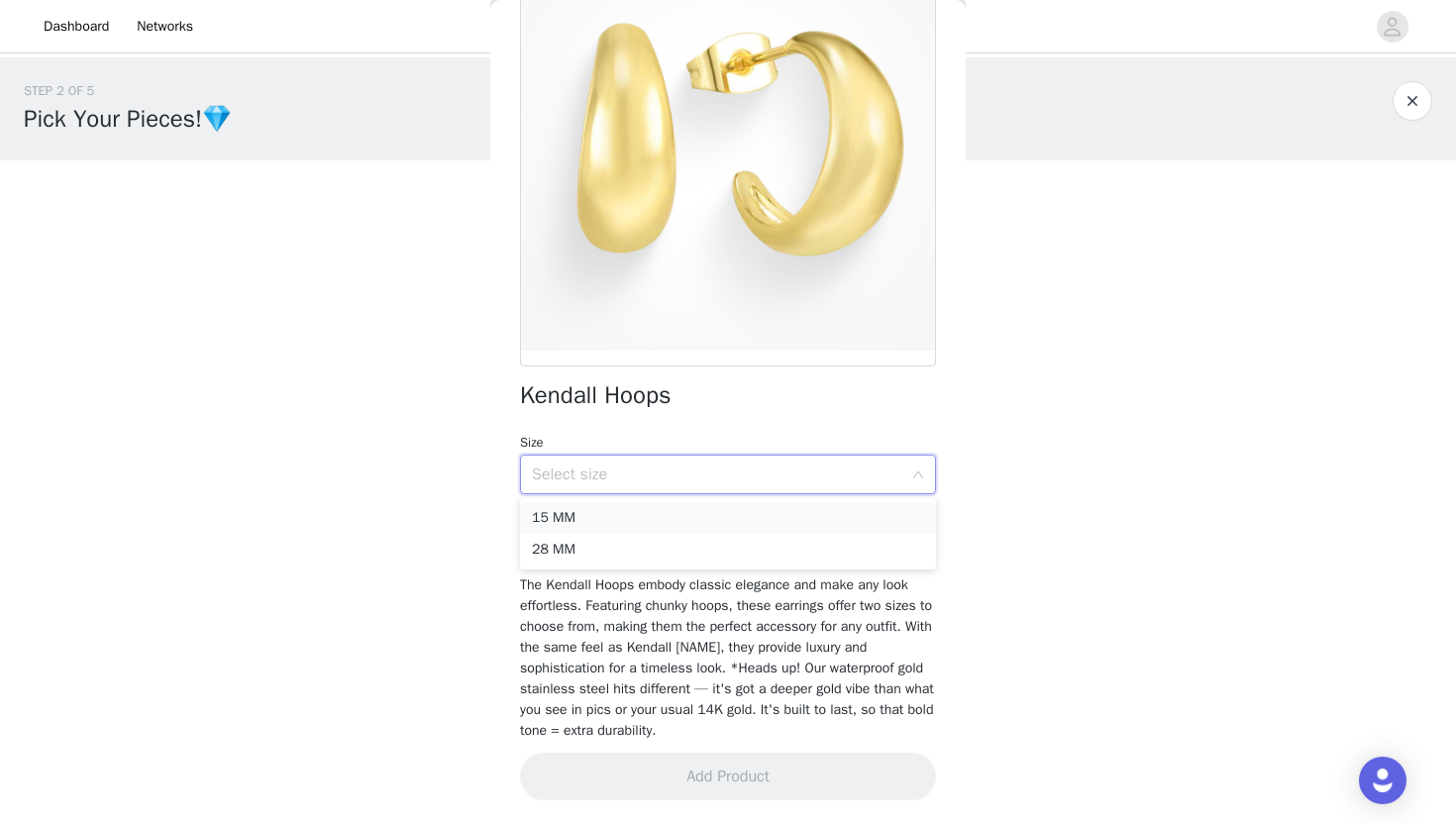 click on "15 MM" at bounding box center (728, 518) 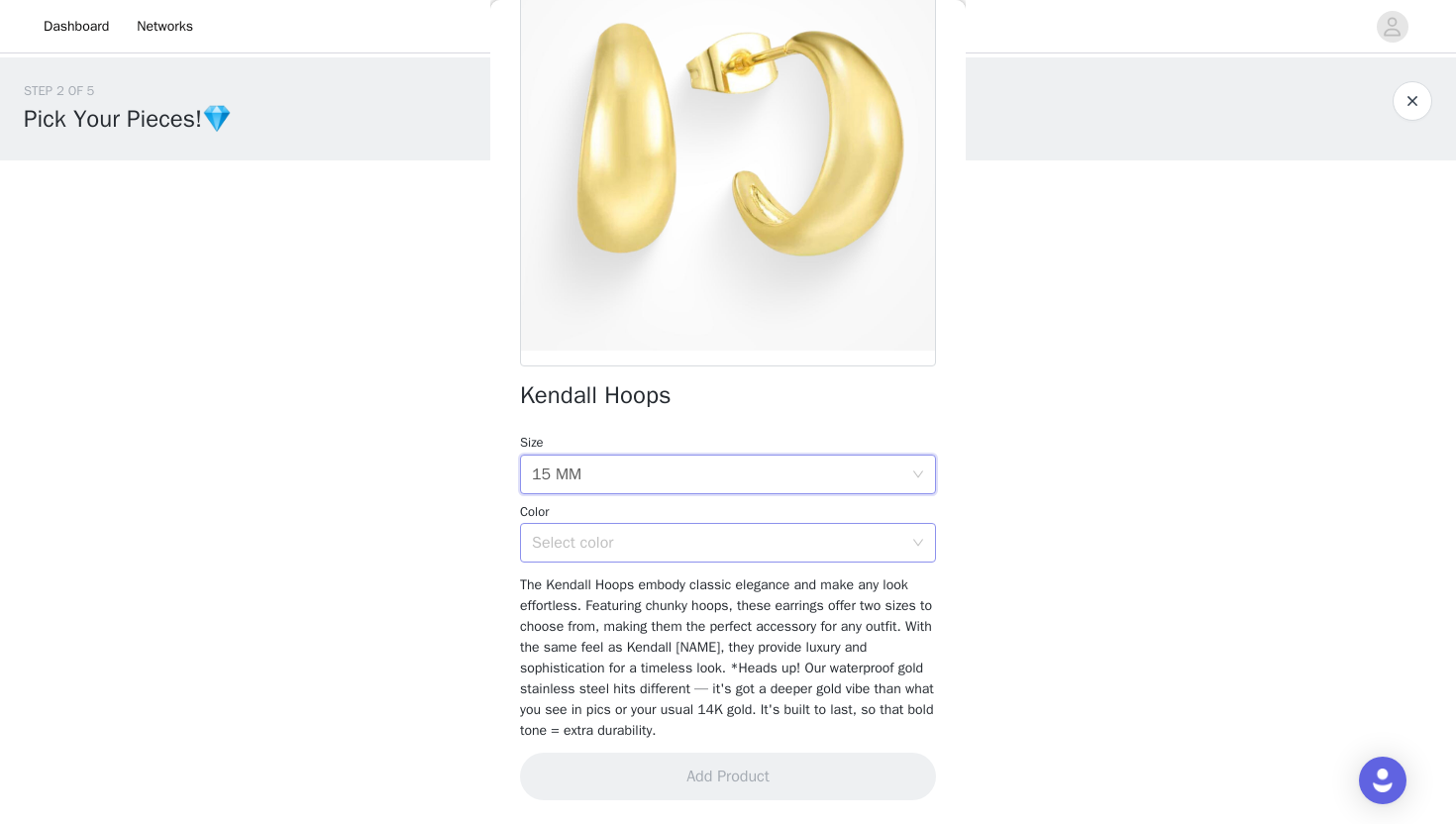 click on "Select color" at bounding box center (717, 543) 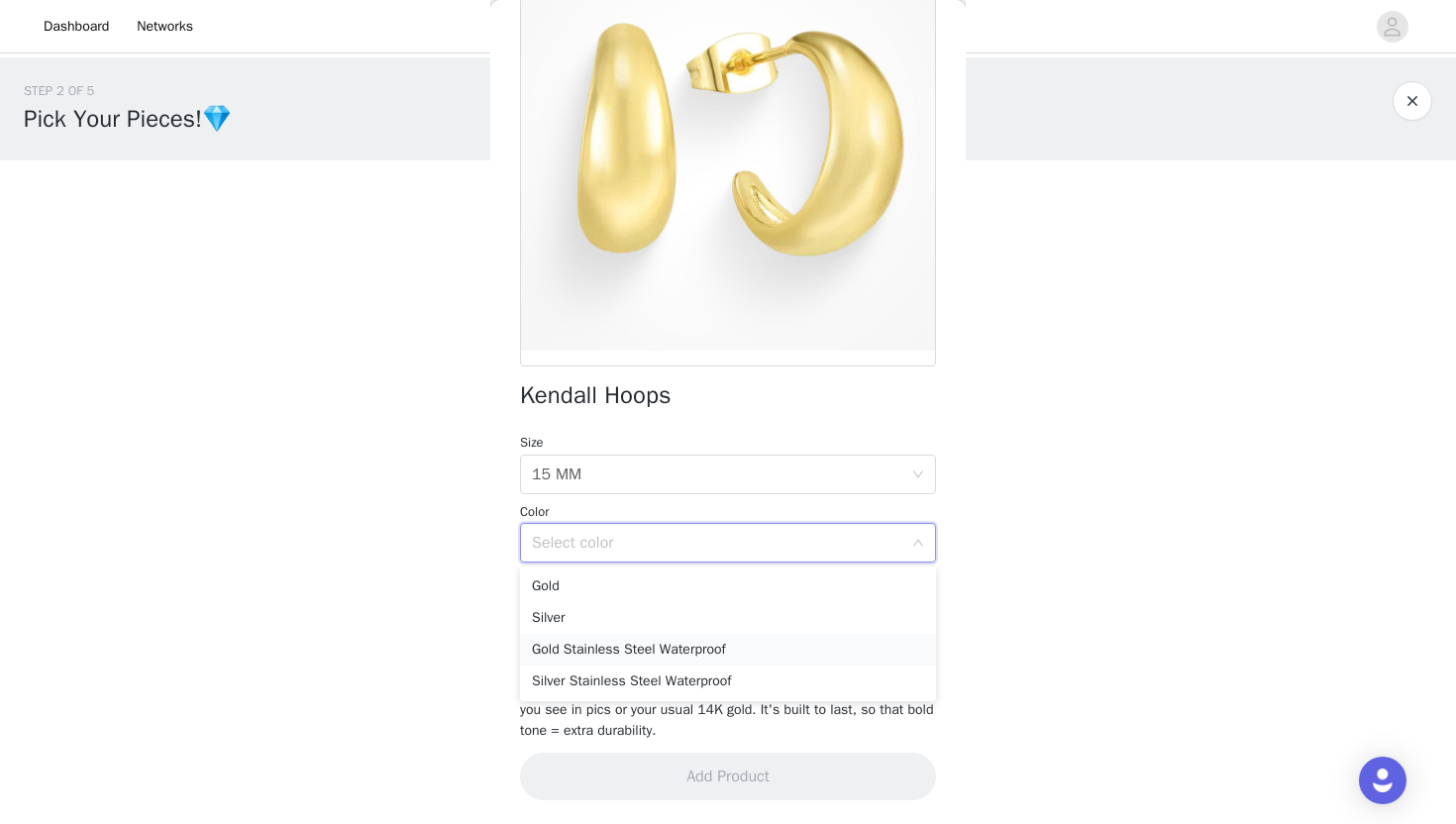 click on "Gold Stainless Steel Waterproof" at bounding box center (728, 650) 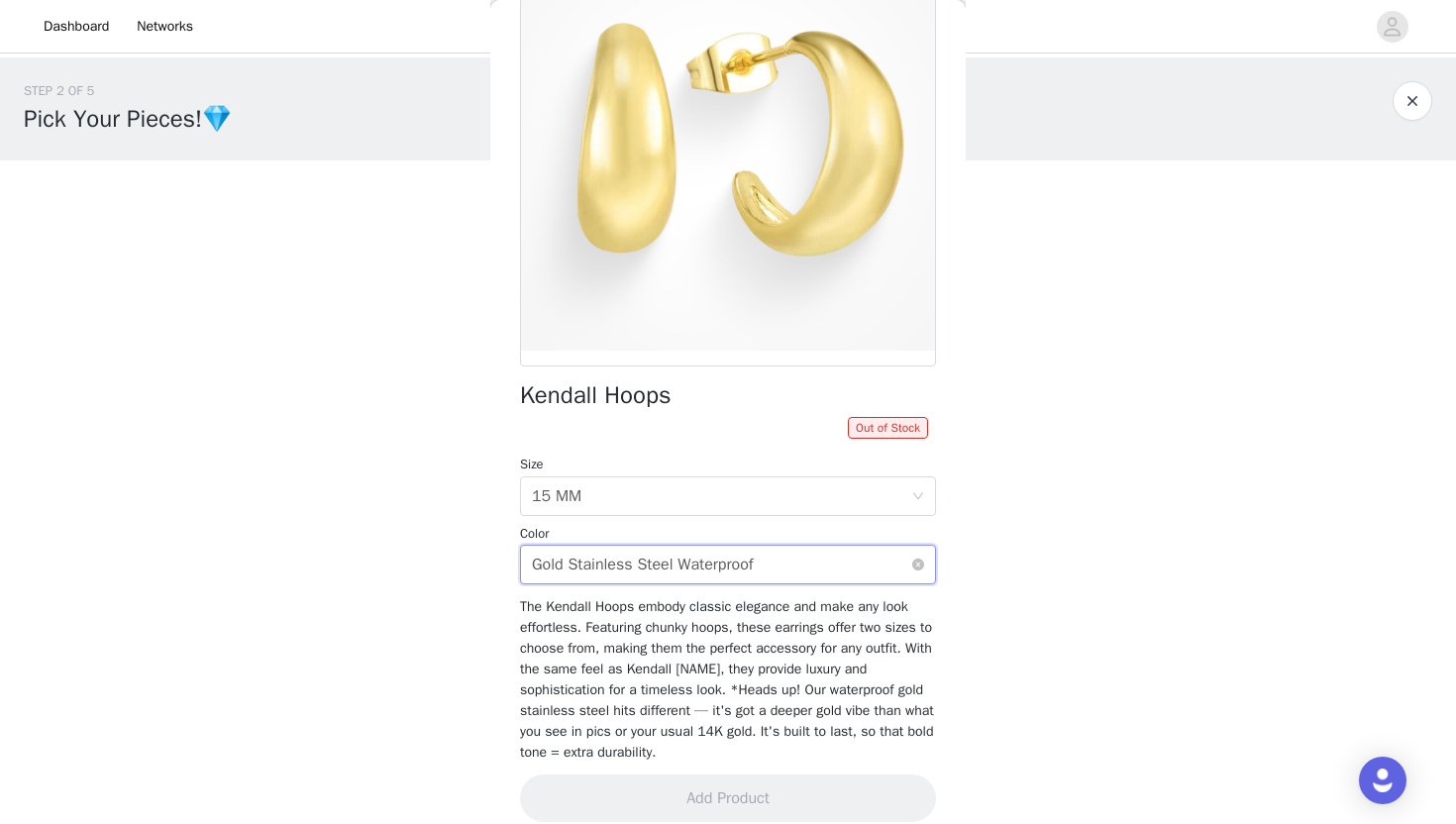 click on "Select color Gold Stainless Steel Waterproof" at bounding box center (721, 565) 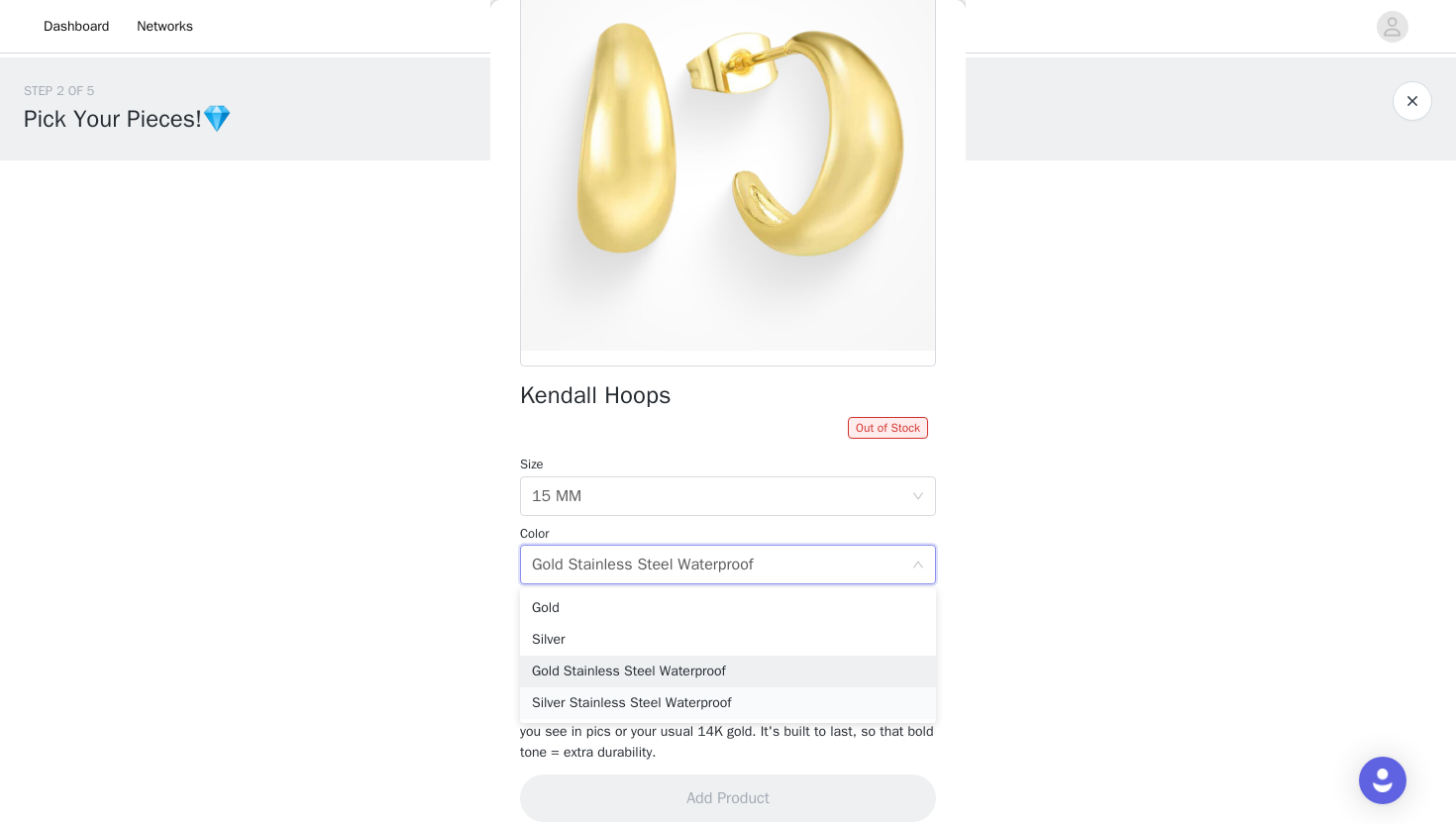 click on "Silver Stainless Steel Waterproof" at bounding box center [728, 703] 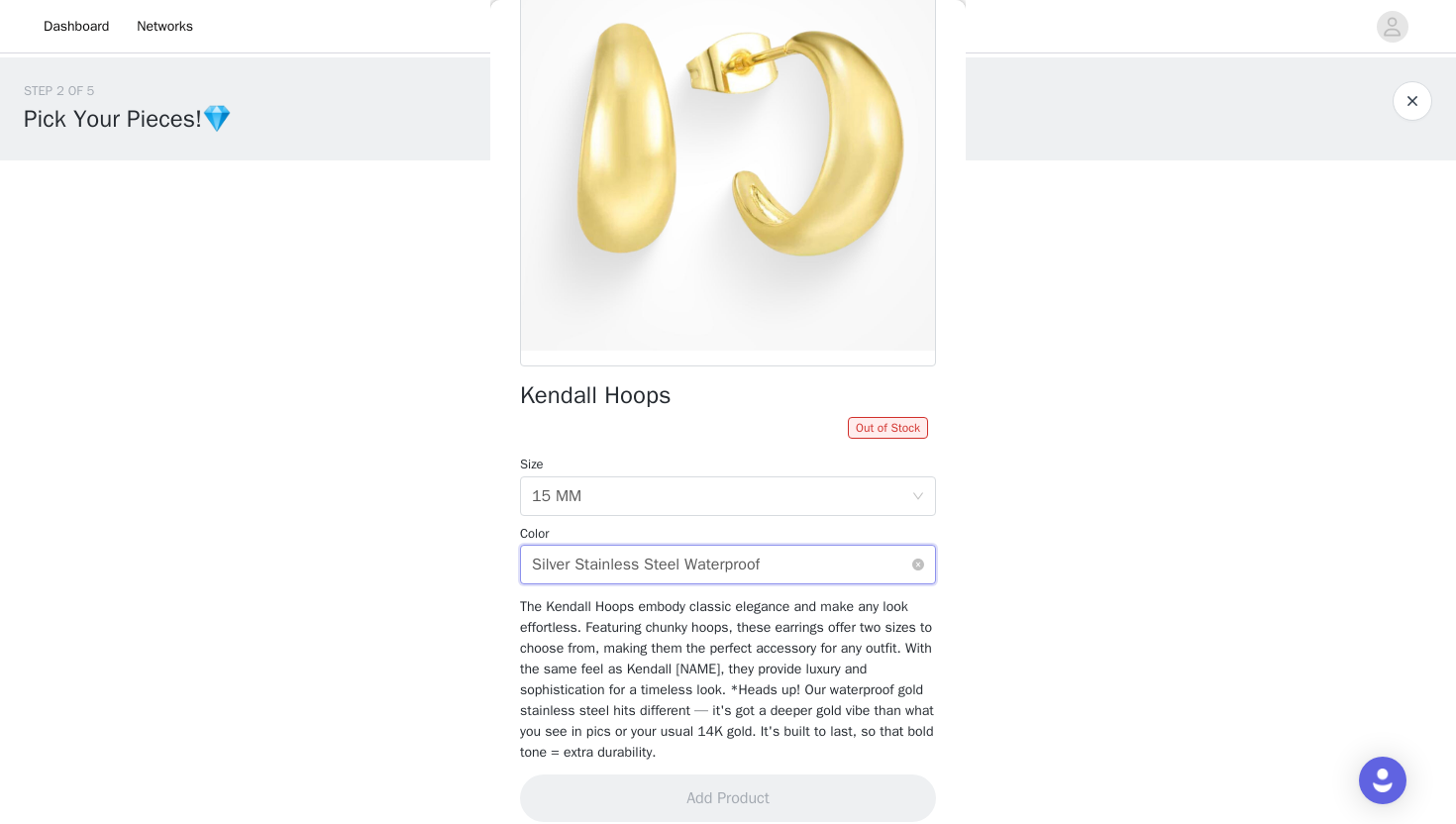 click on "Silver Stainless Steel Waterproof" at bounding box center [646, 565] 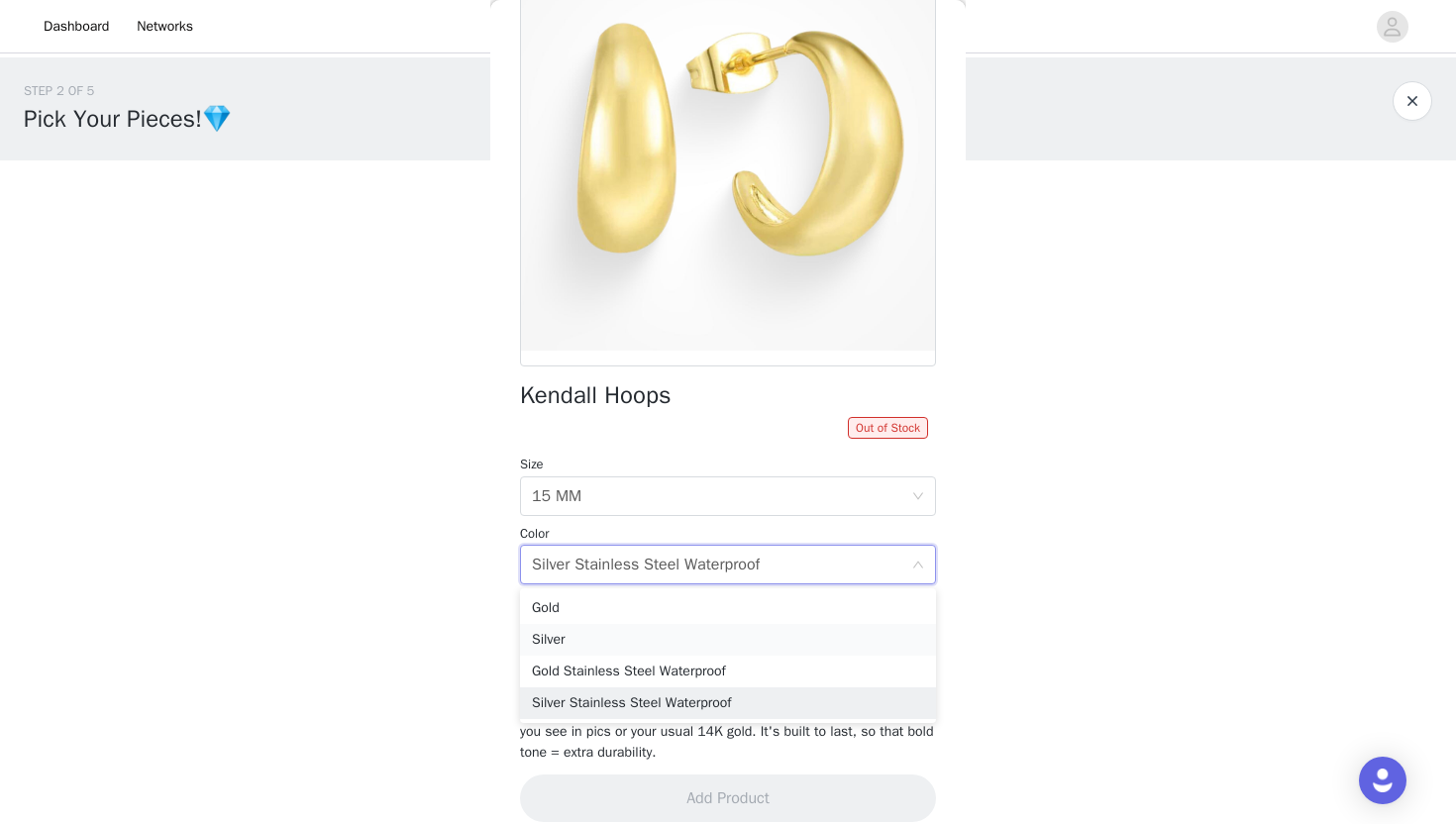 click on "Silver" at bounding box center (728, 640) 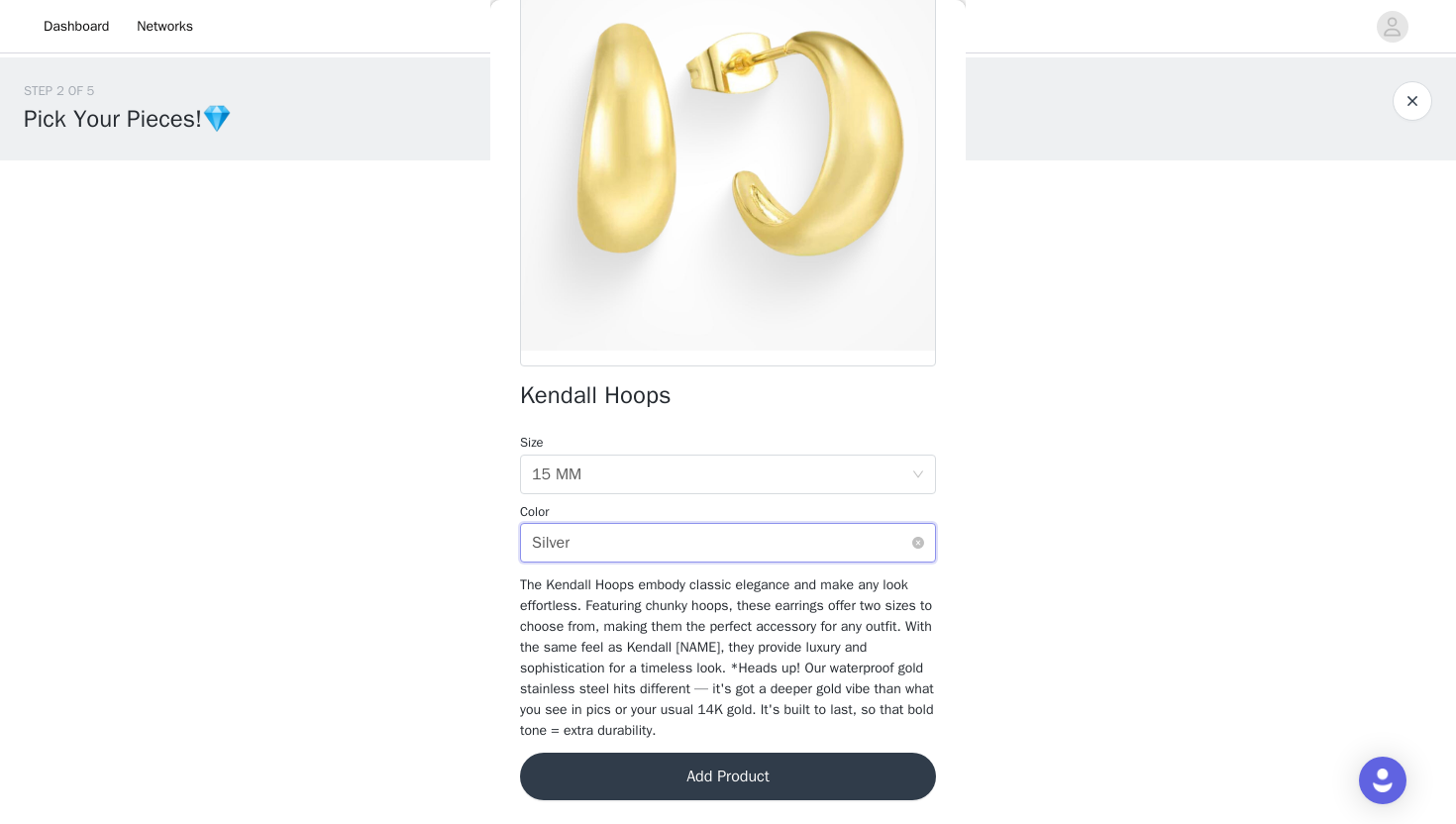 click on "Select color Silver" at bounding box center (721, 543) 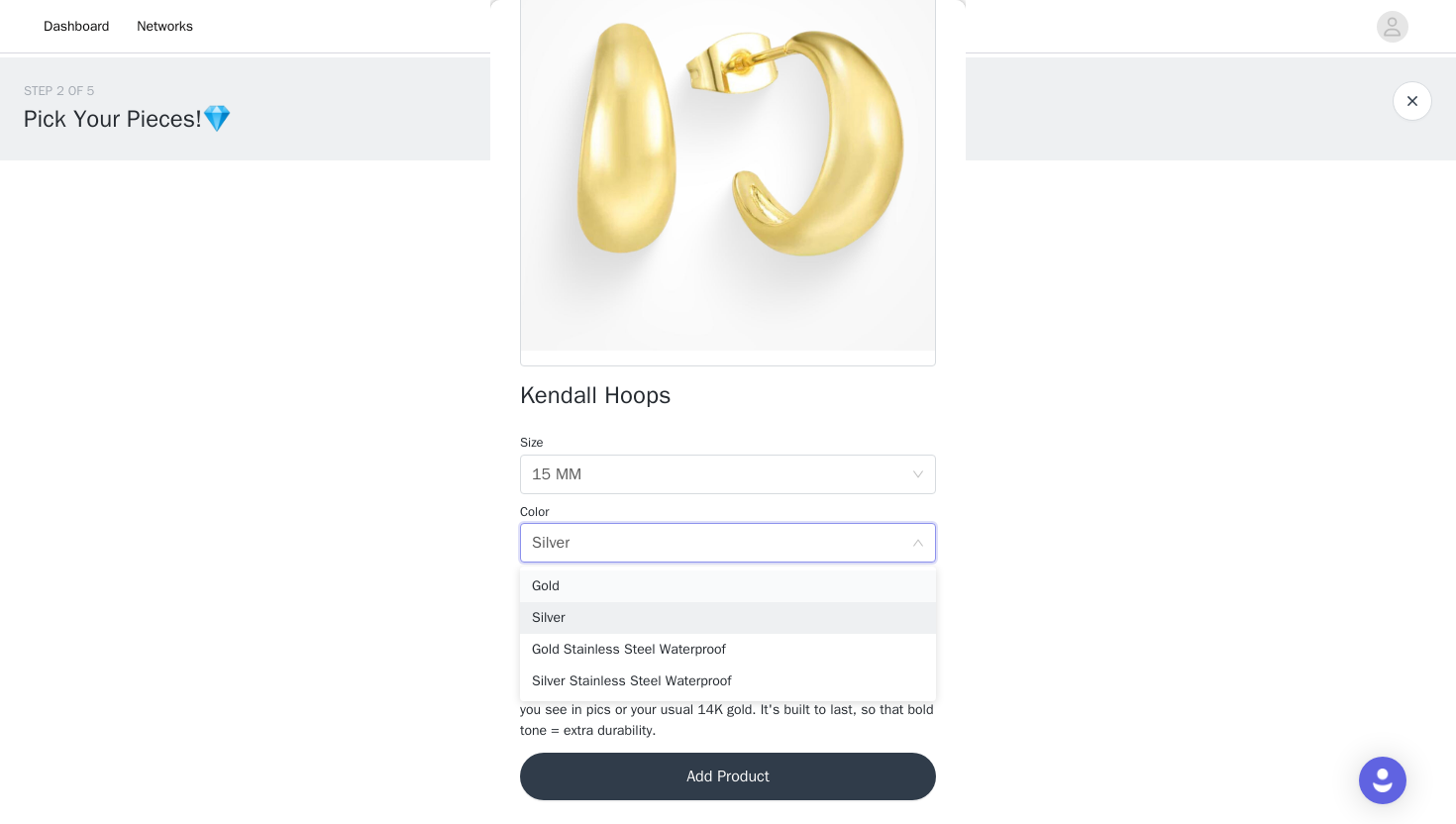 click on "Gold" at bounding box center (728, 586) 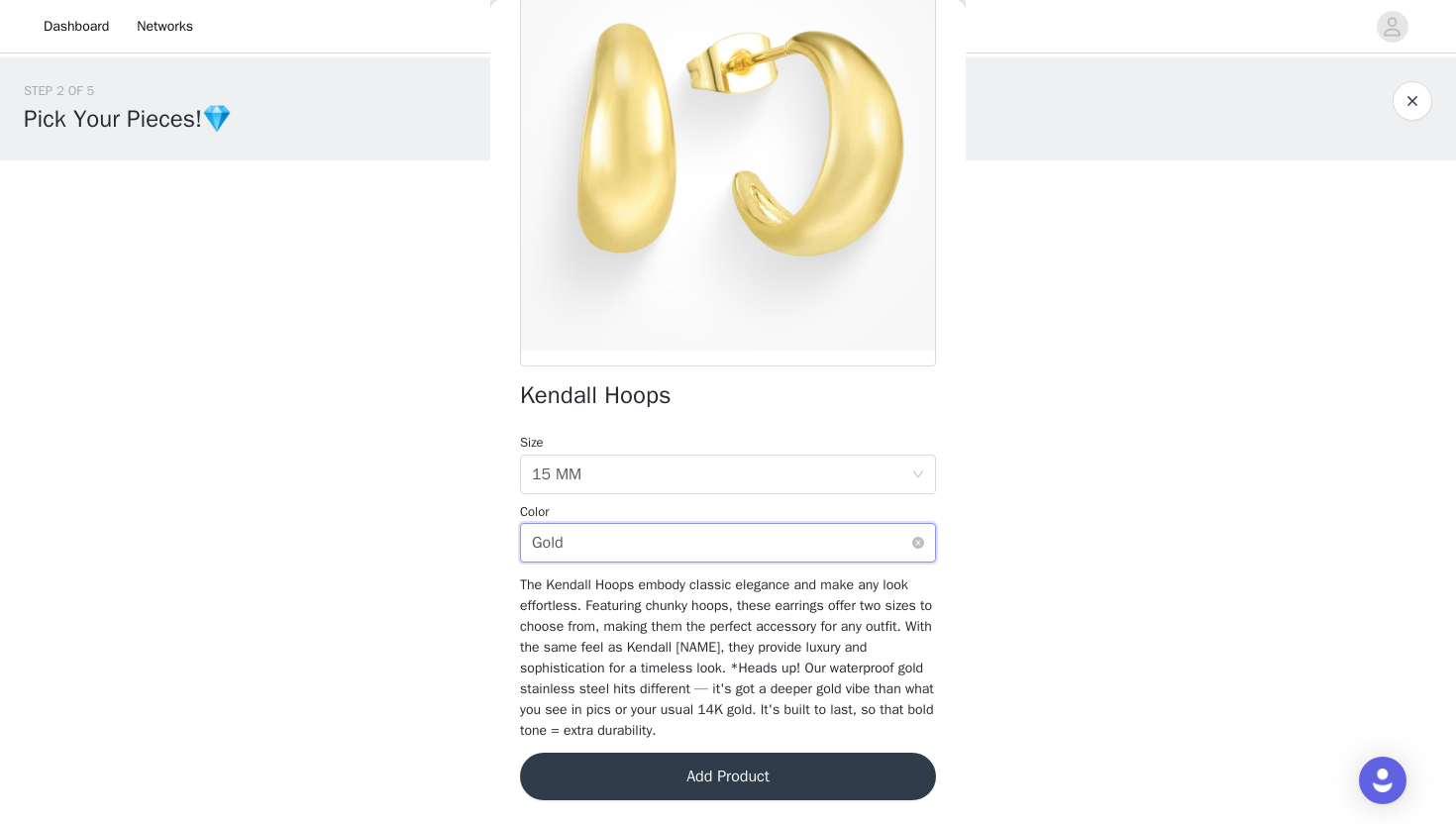 click on "Select color Gold" at bounding box center [721, 543] 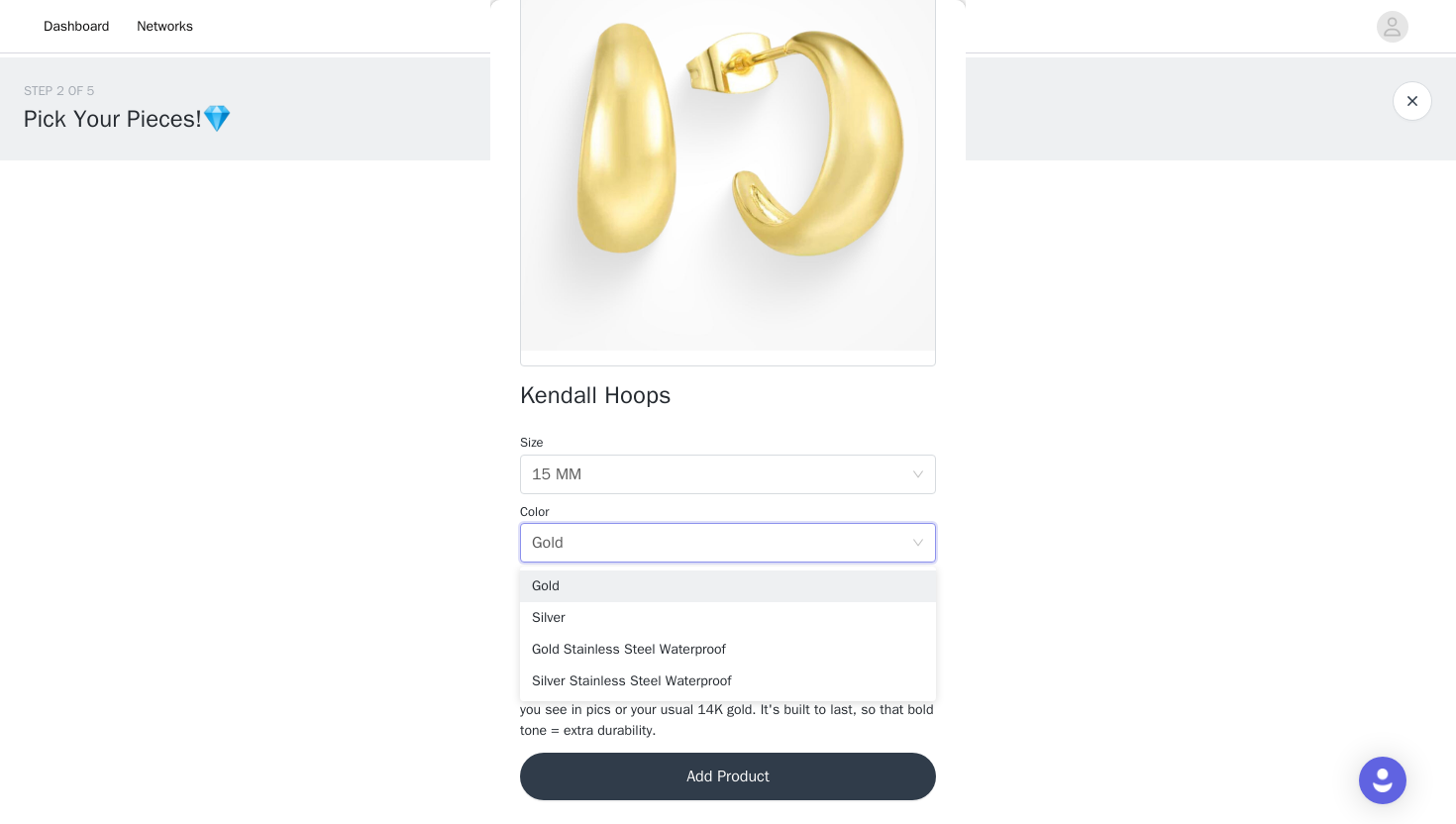 click on "The Kendall Hoops embody classic elegance and make any look effortless. Featuring chunky hoops, these earrings offer two sizes to choose from, making them the perfect accessory for any outfit. With the same feel as Kendall [NAME], they provide luxury and sophistication for a timeless look. *Heads up! Our waterproof gold stainless steel hits different — it's got a deeper gold vibe than what you see in pics or your usual 14K gold. It's built to last, so that bold tone = extra durability." at bounding box center [727, 658] 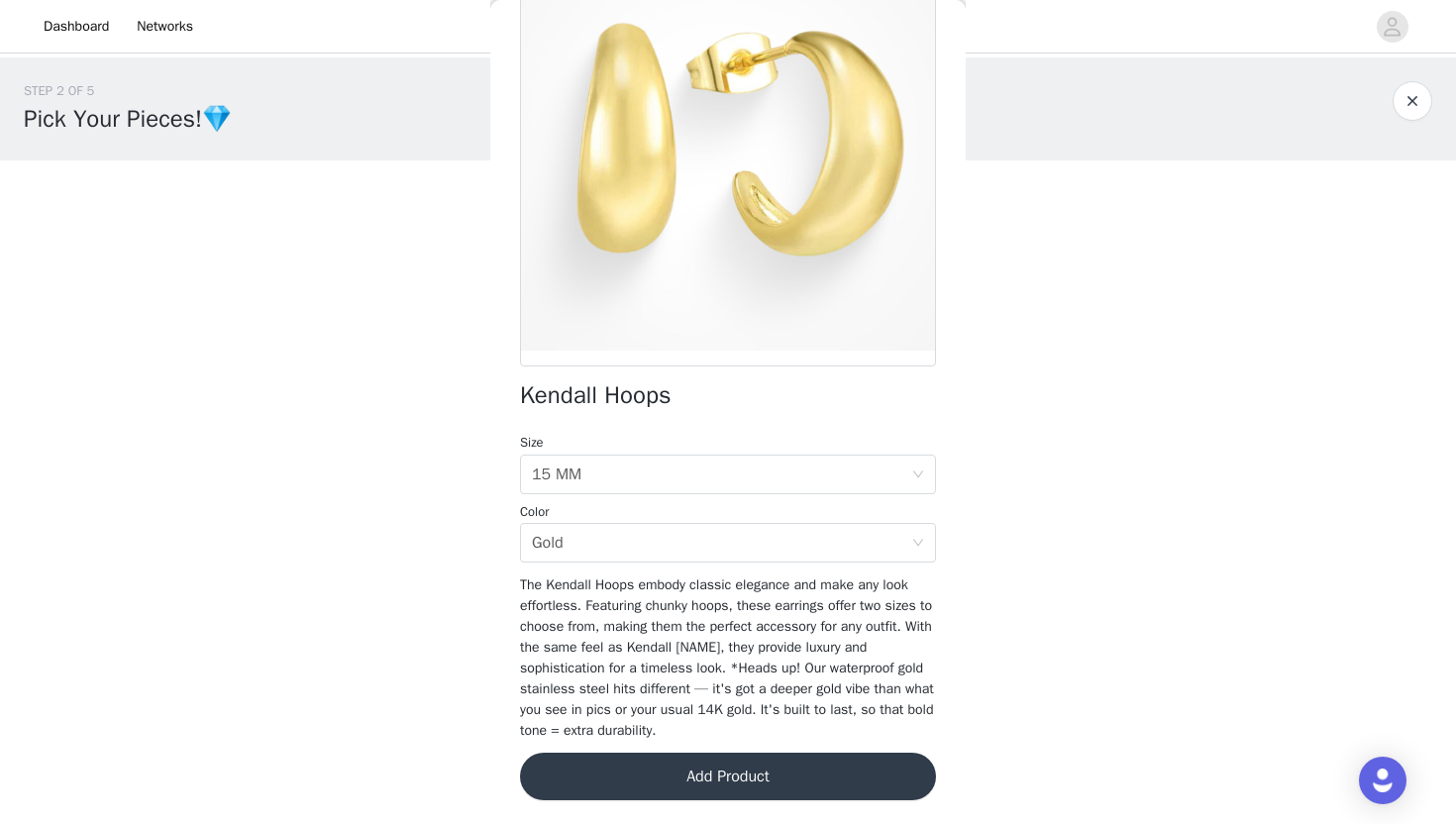 click on "Add Product" at bounding box center [728, 776] 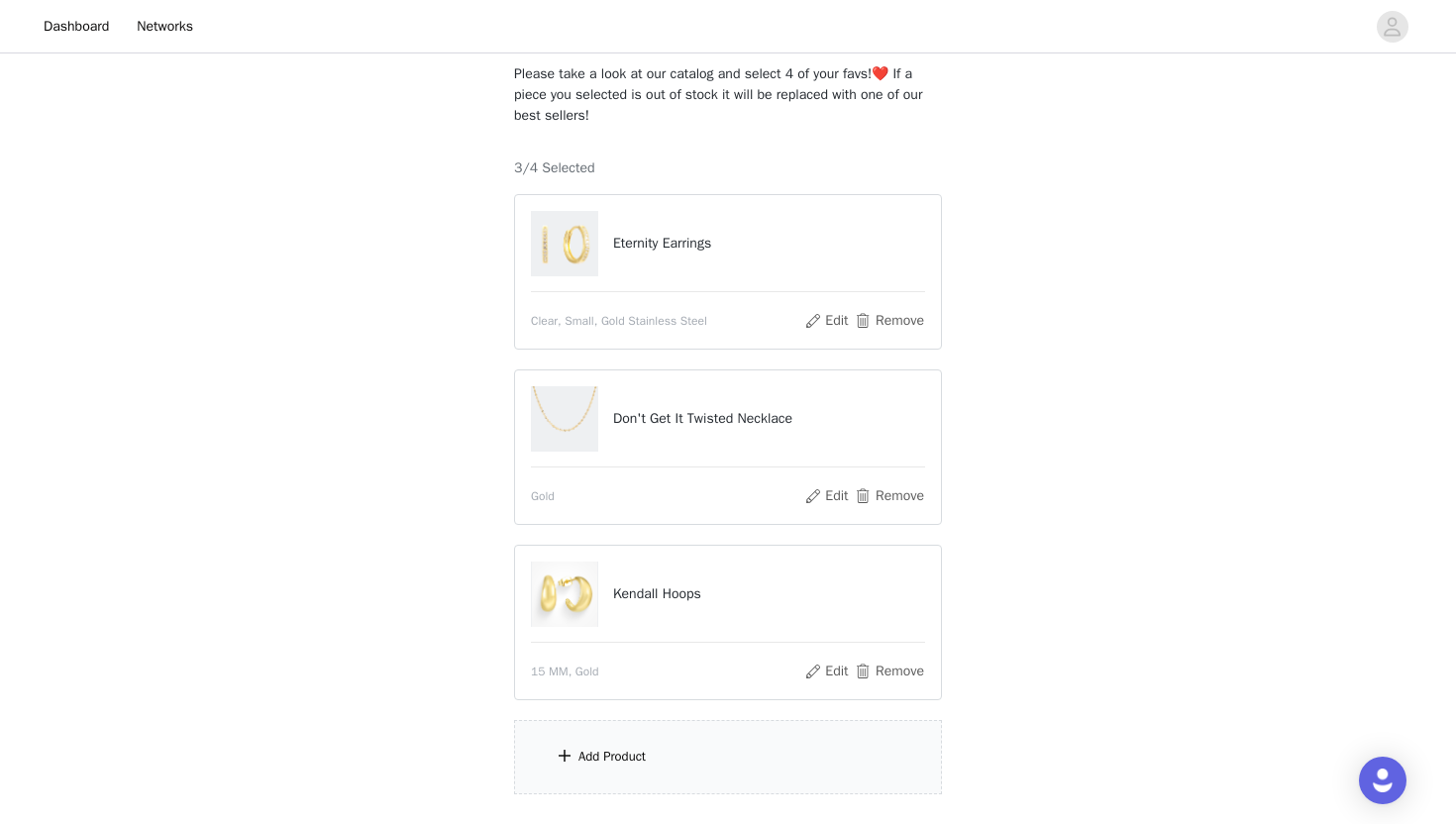 scroll, scrollTop: 257, scrollLeft: 0, axis: vertical 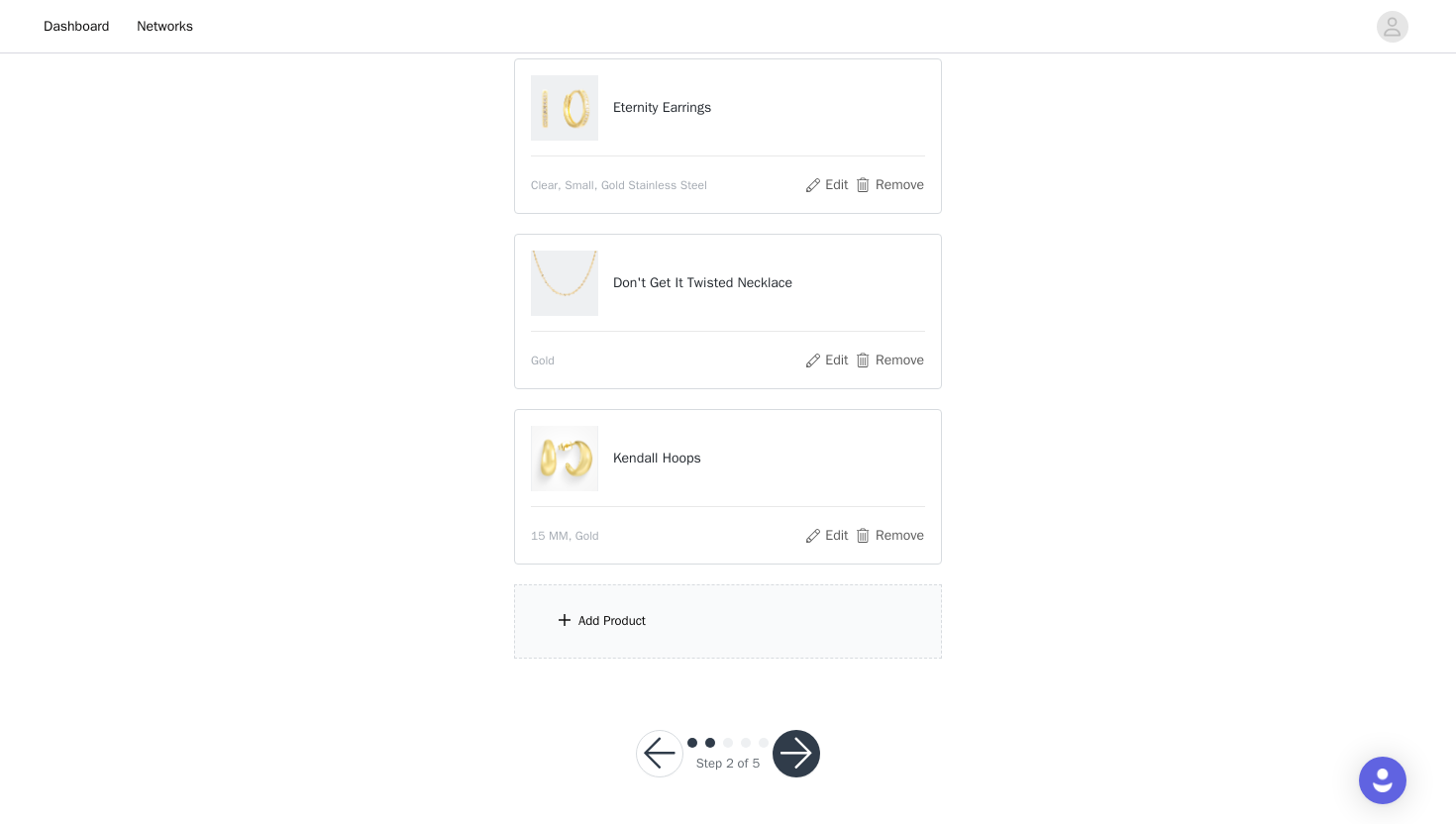 click on "Add Product" at bounding box center [728, 621] 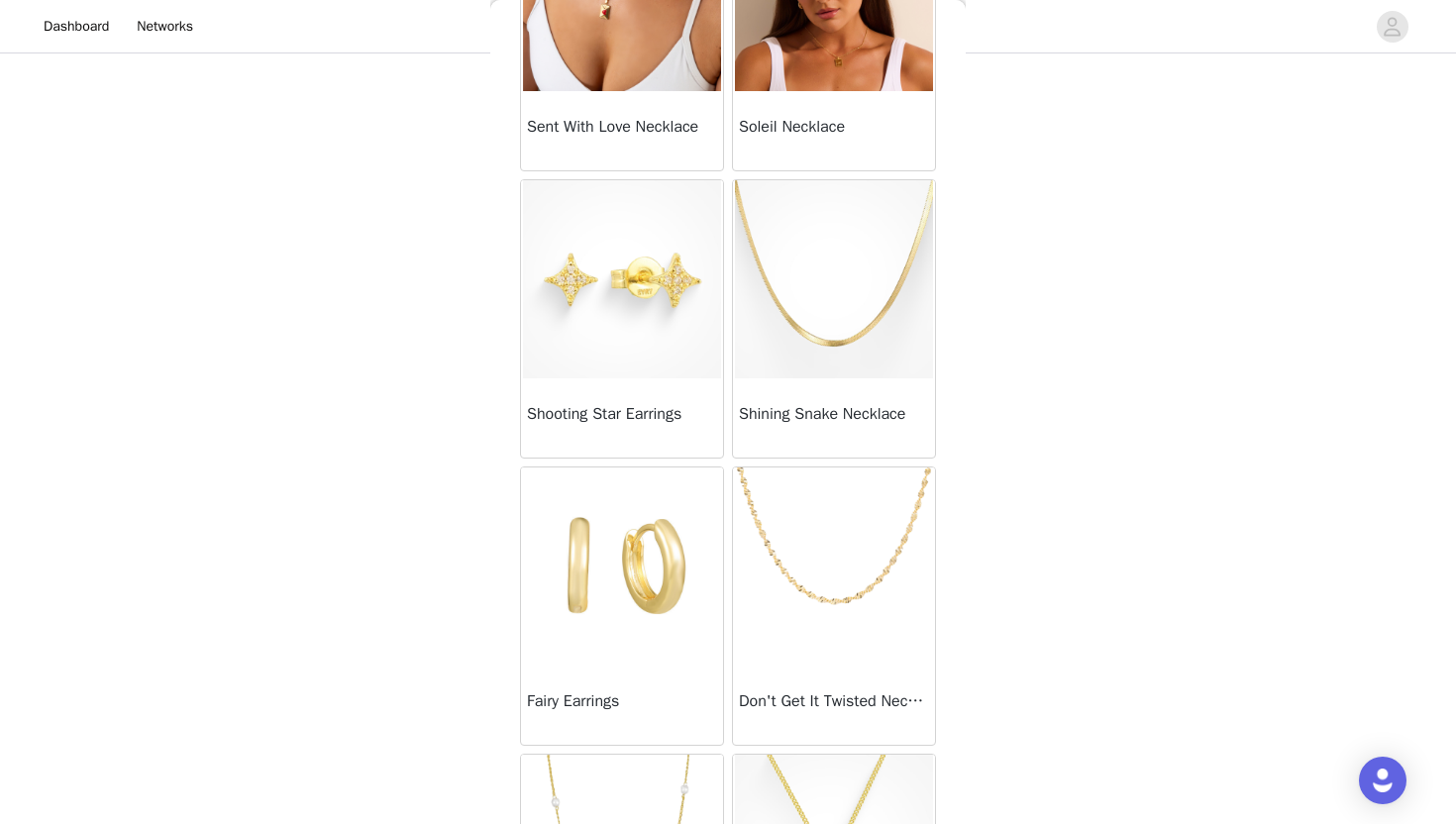 scroll, scrollTop: 203, scrollLeft: 0, axis: vertical 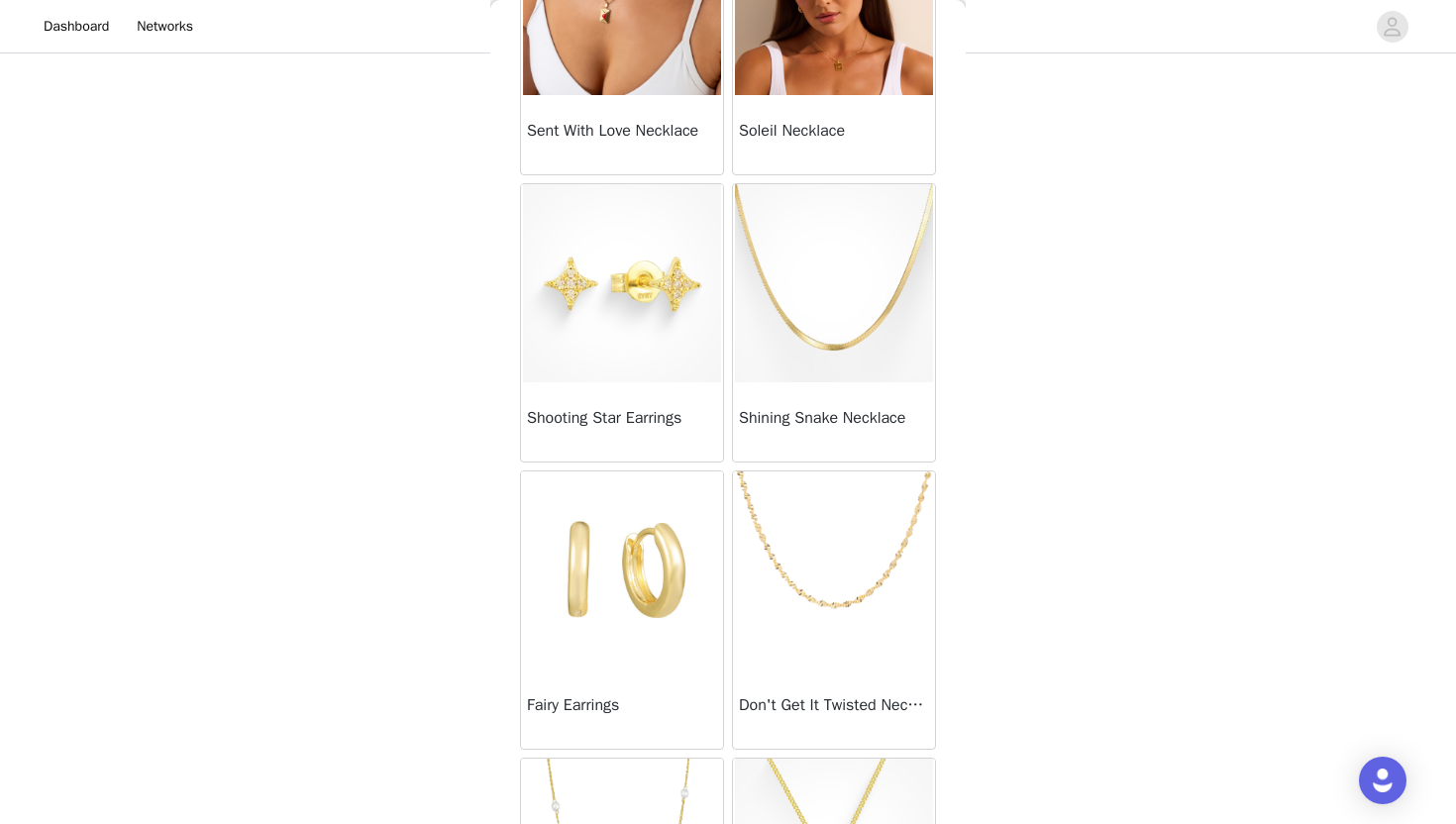 click at bounding box center [622, 283] 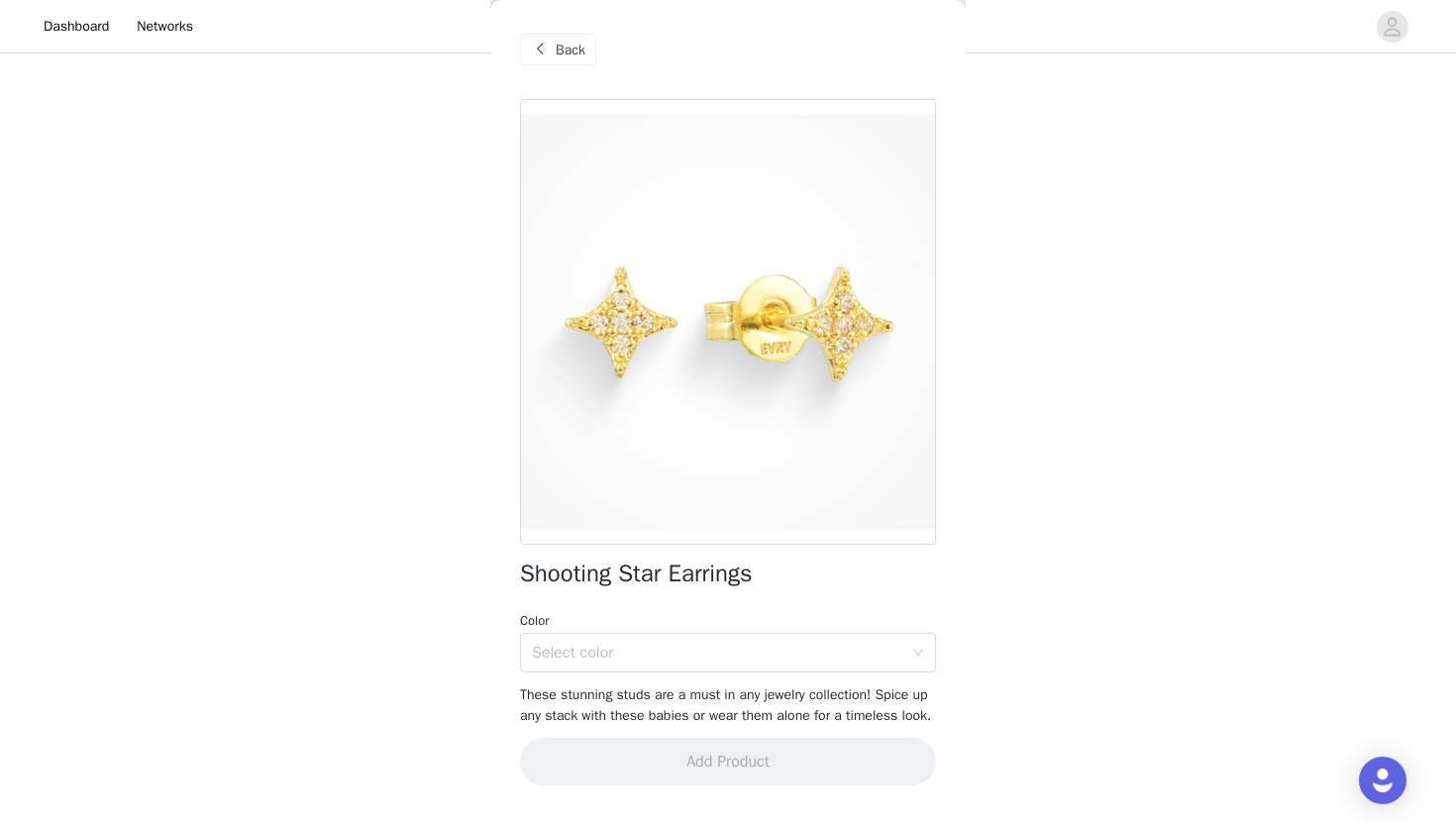 scroll, scrollTop: 5, scrollLeft: 0, axis: vertical 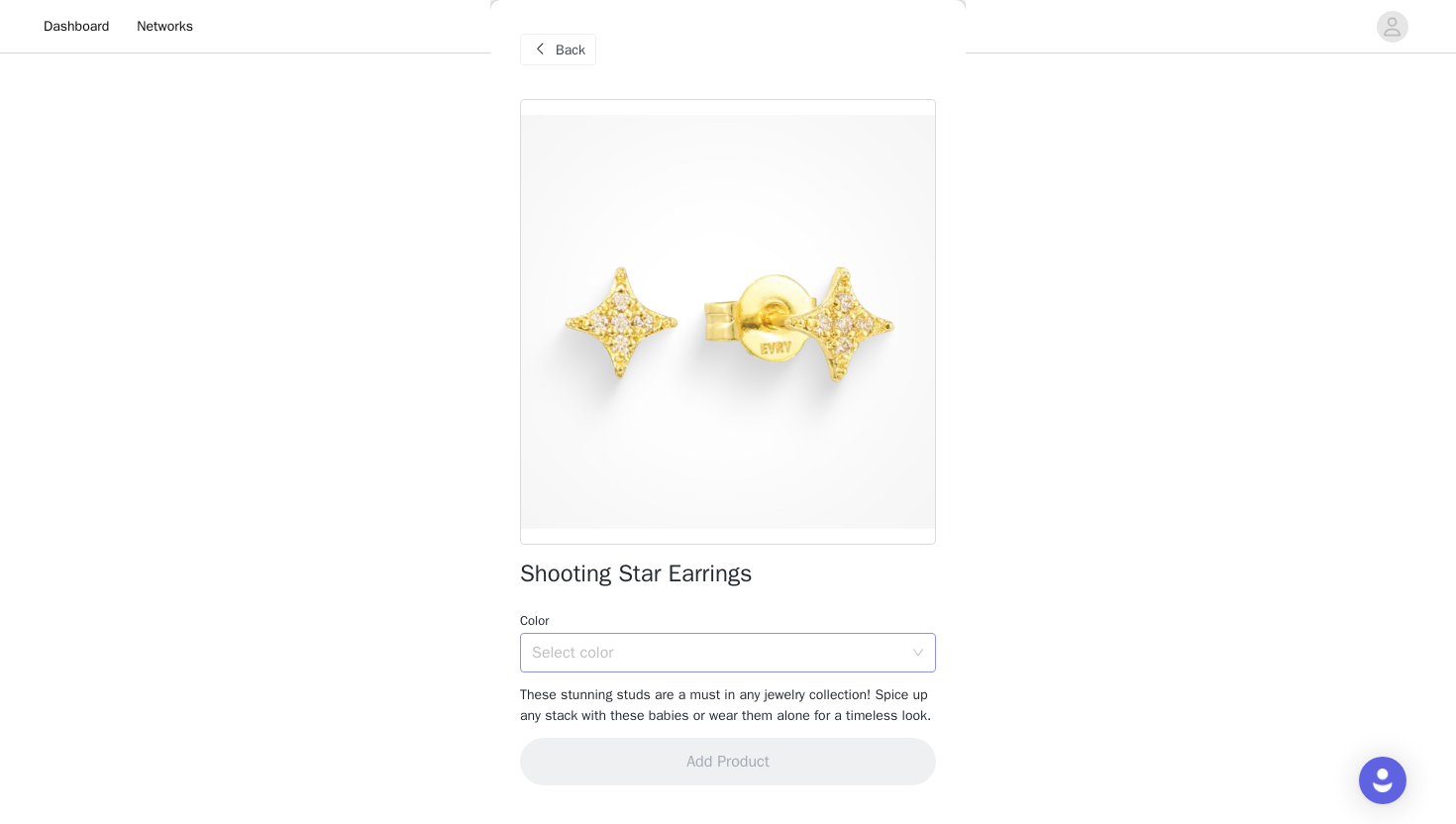 click on "Select color" at bounding box center (717, 653) 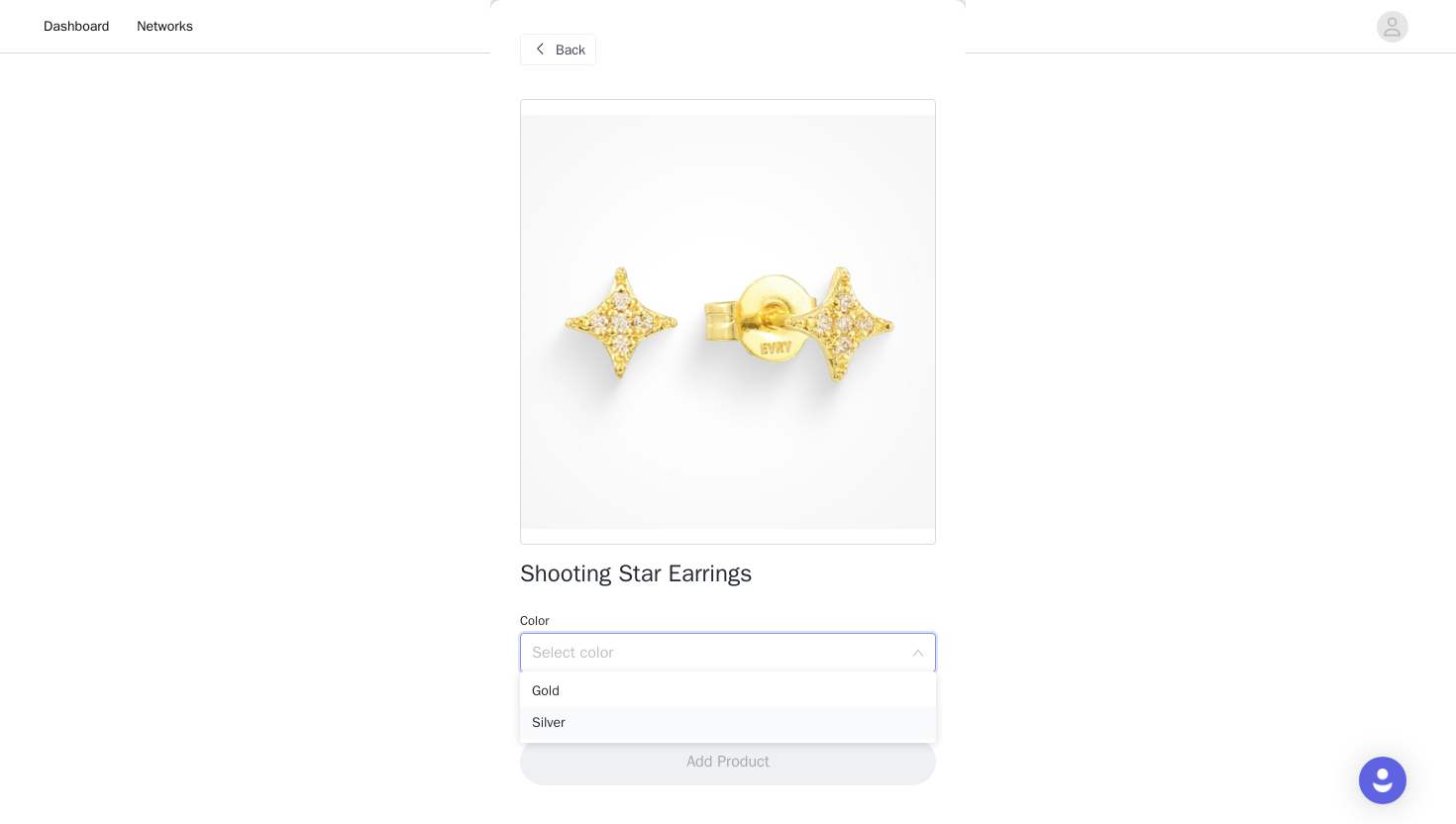 click on "Silver" at bounding box center [728, 723] 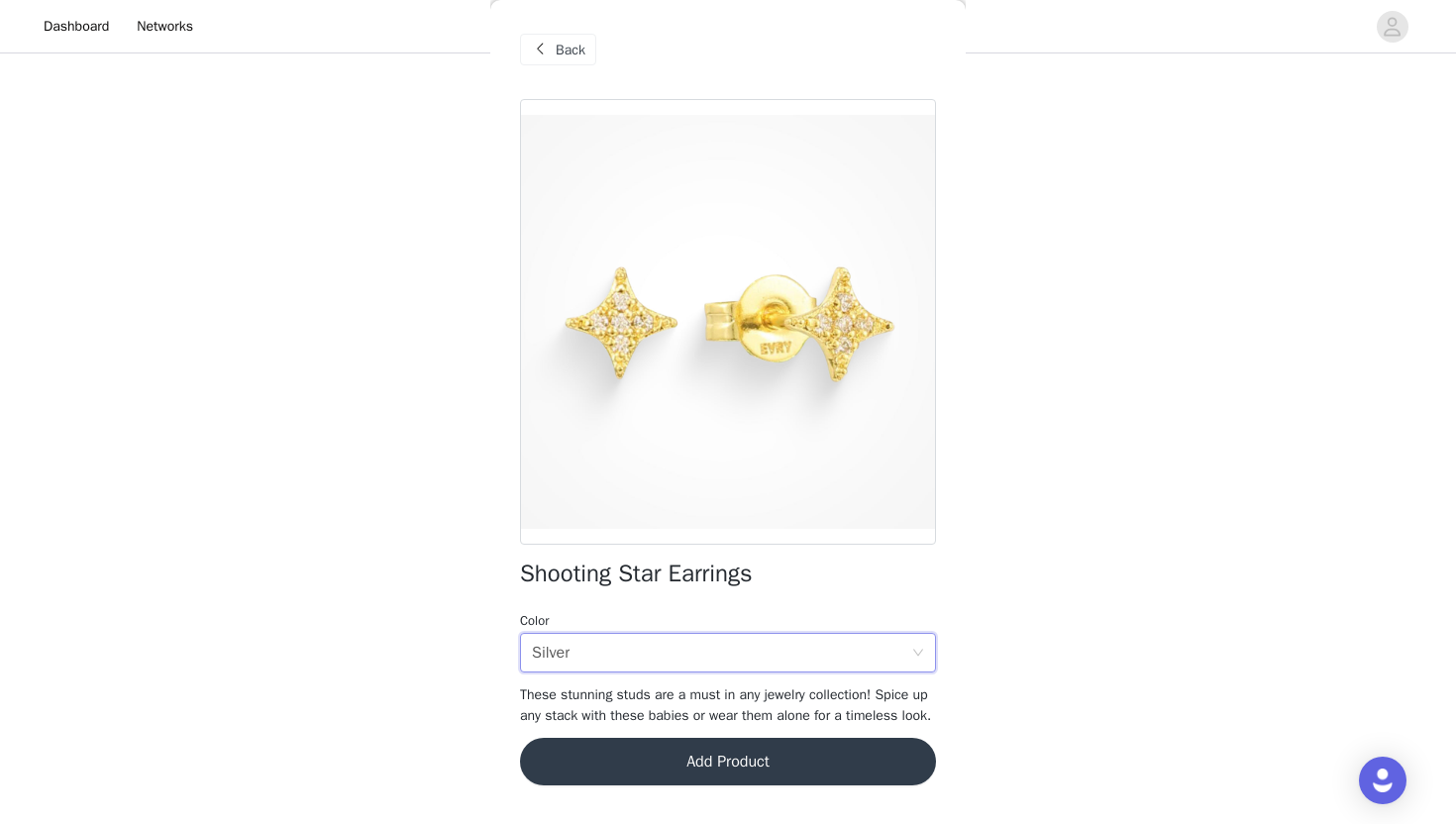 click on "Add Product" at bounding box center [728, 762] 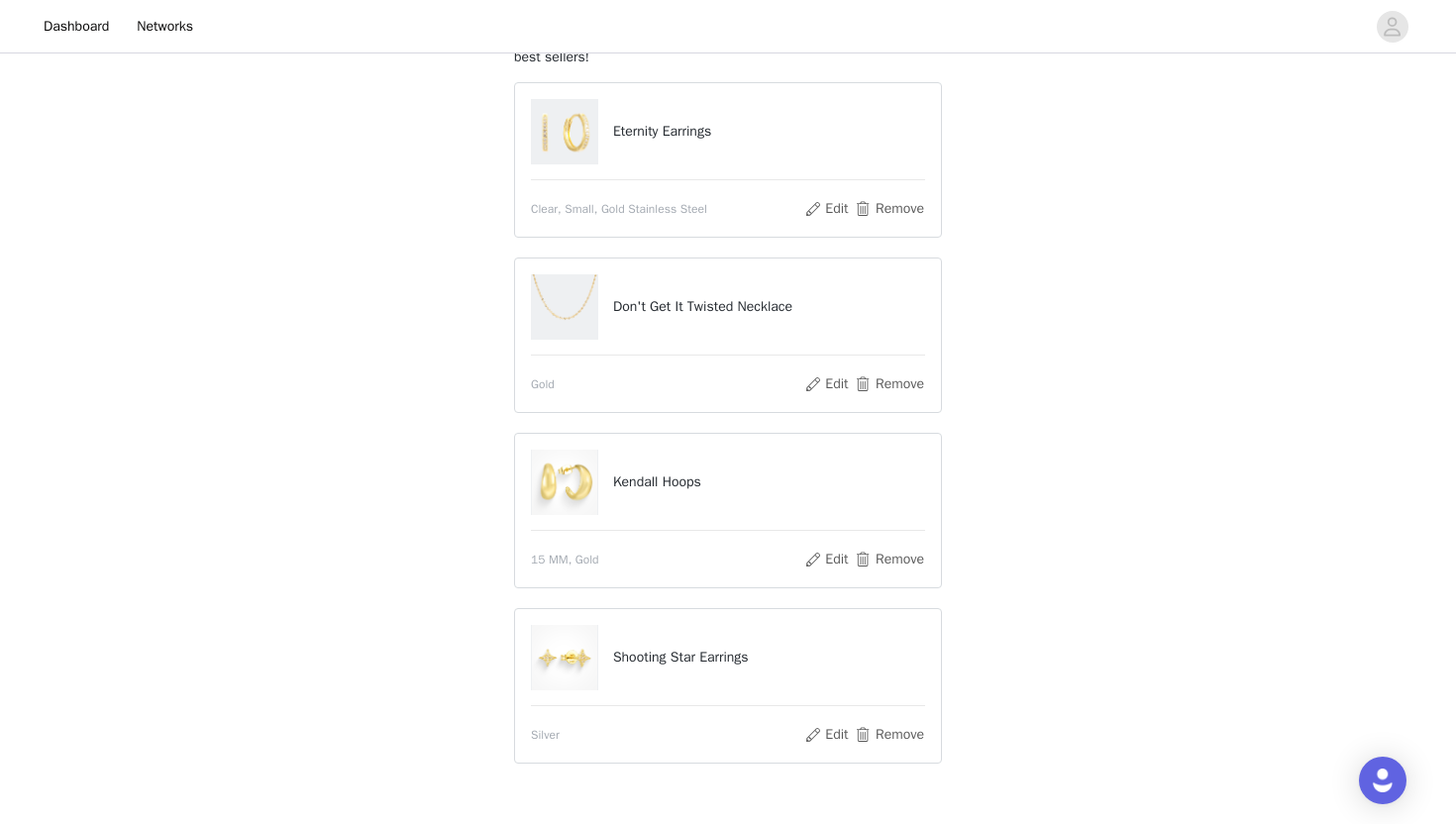 scroll, scrollTop: 304, scrollLeft: 0, axis: vertical 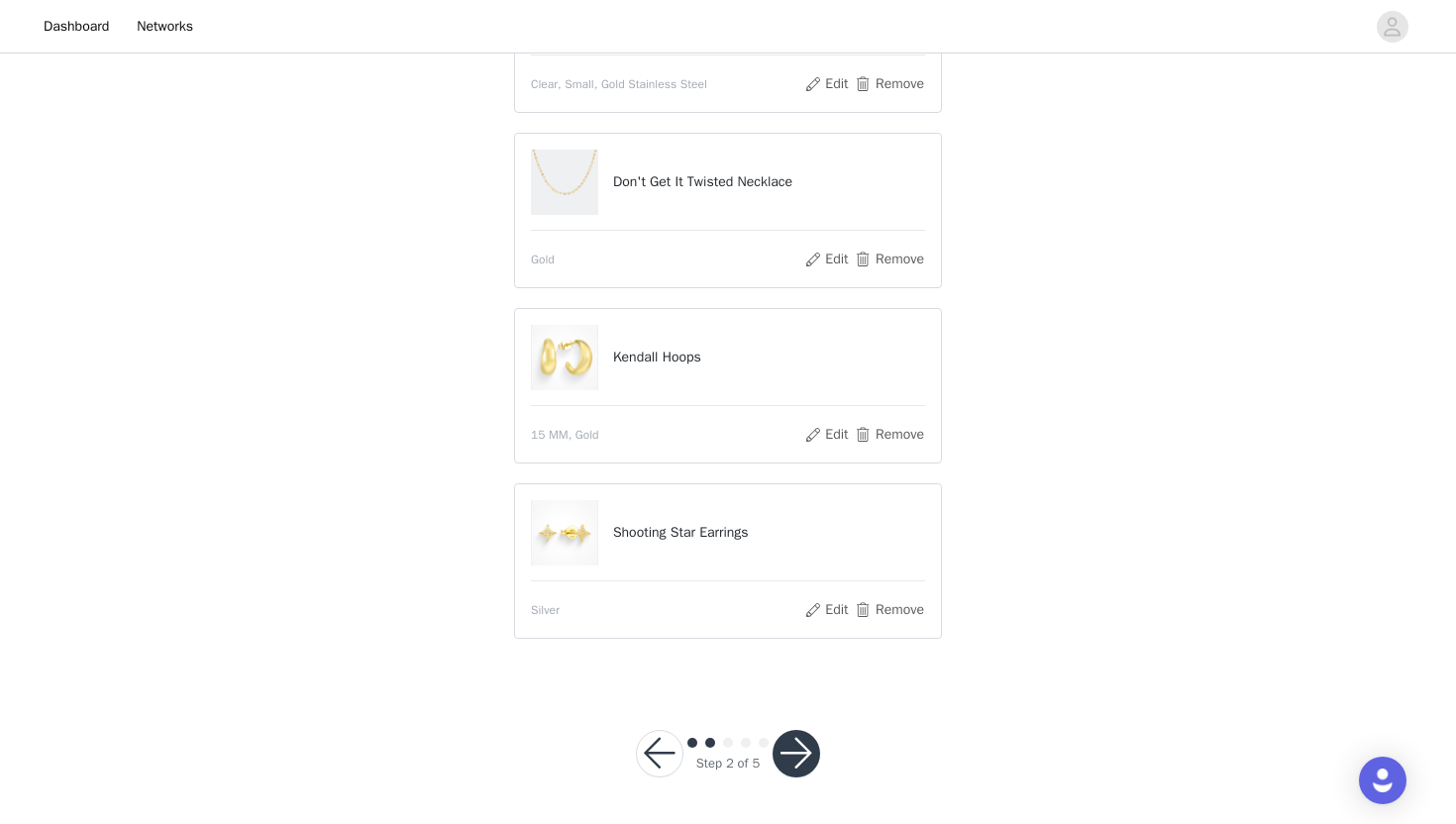 click at bounding box center (796, 754) 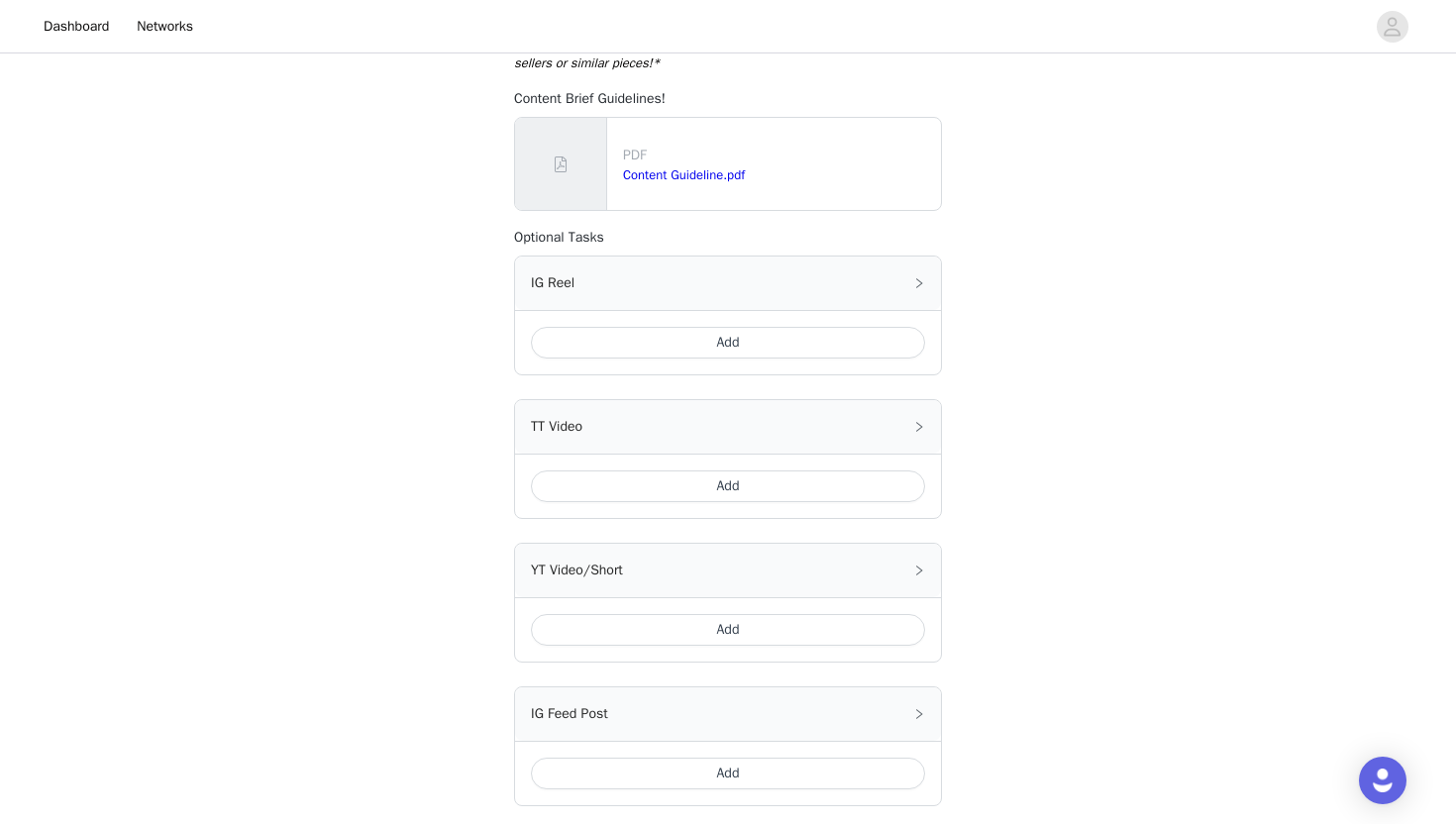 scroll, scrollTop: 928, scrollLeft: 0, axis: vertical 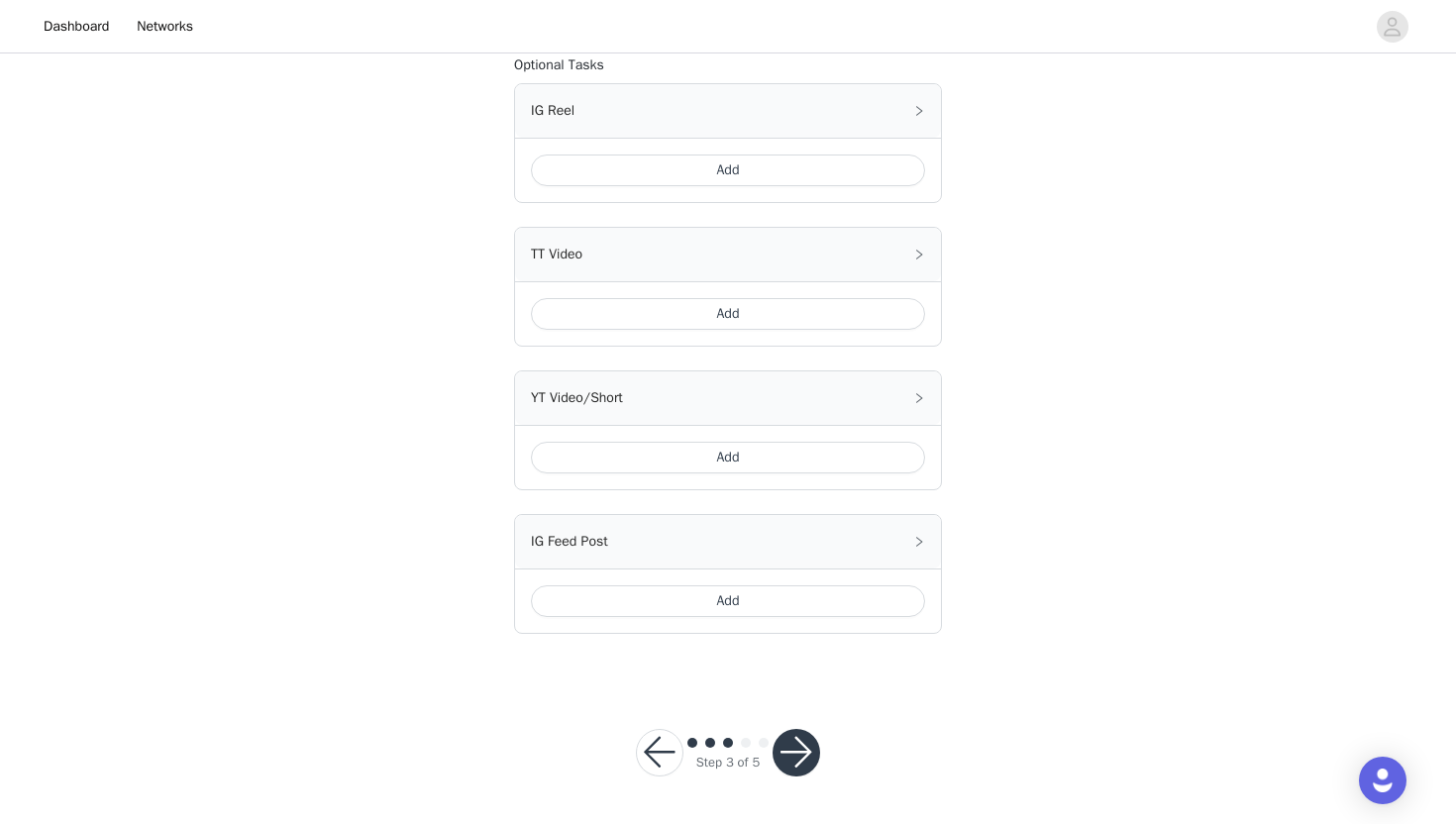 click at bounding box center (796, 753) 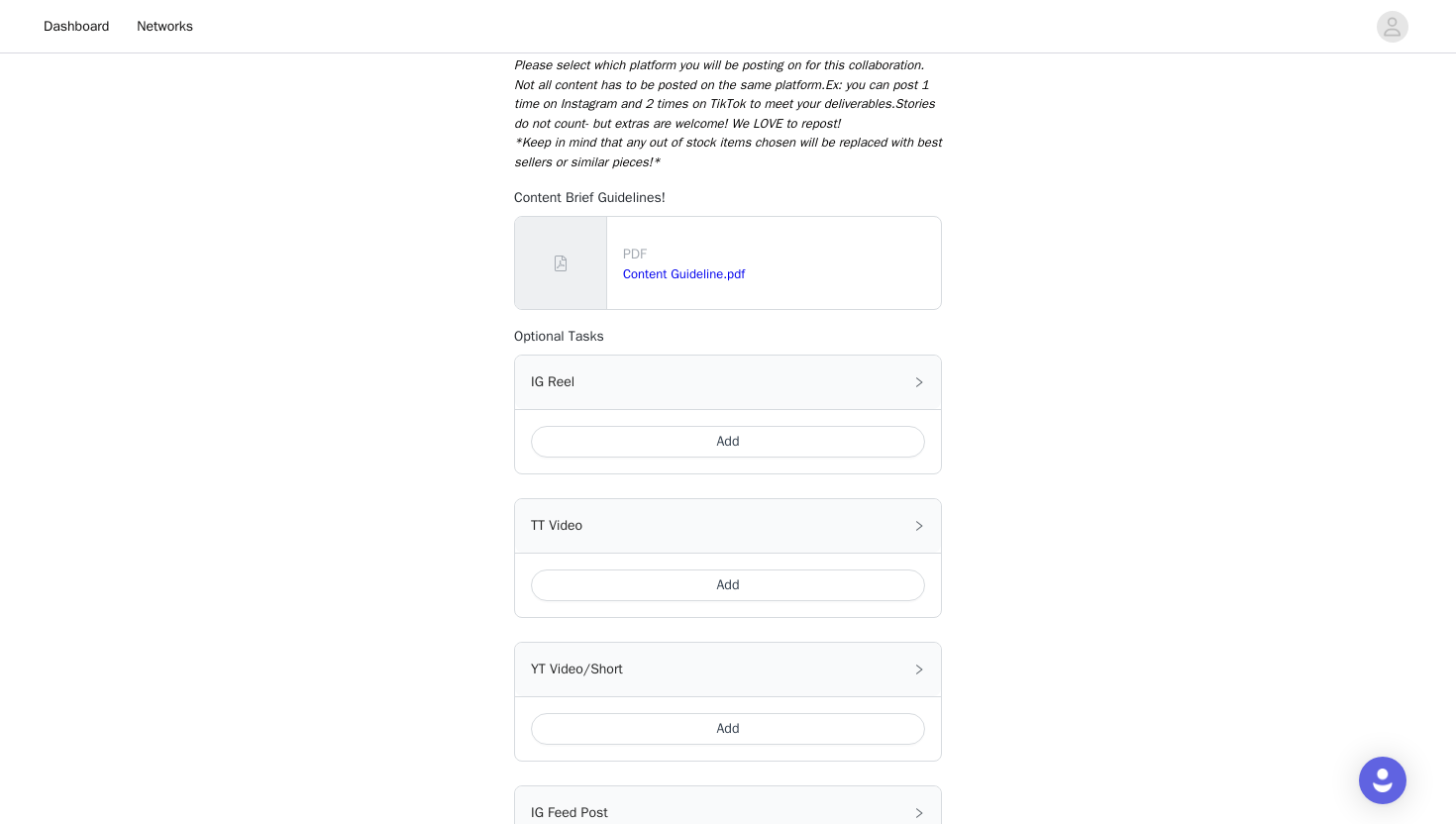 scroll, scrollTop: 0, scrollLeft: 0, axis: both 